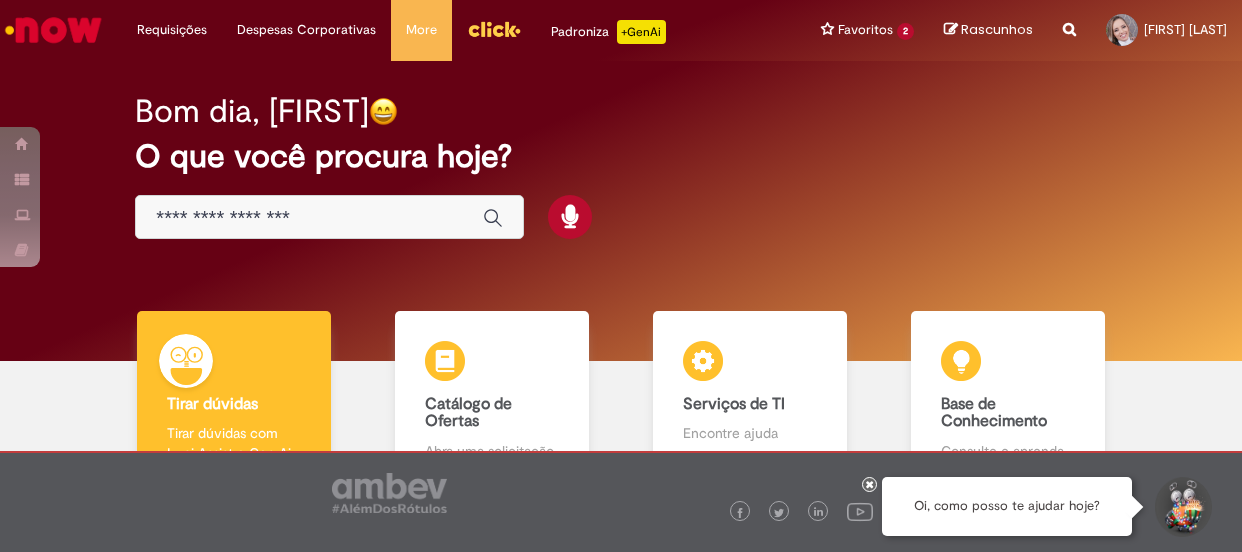 scroll, scrollTop: 0, scrollLeft: 0, axis: both 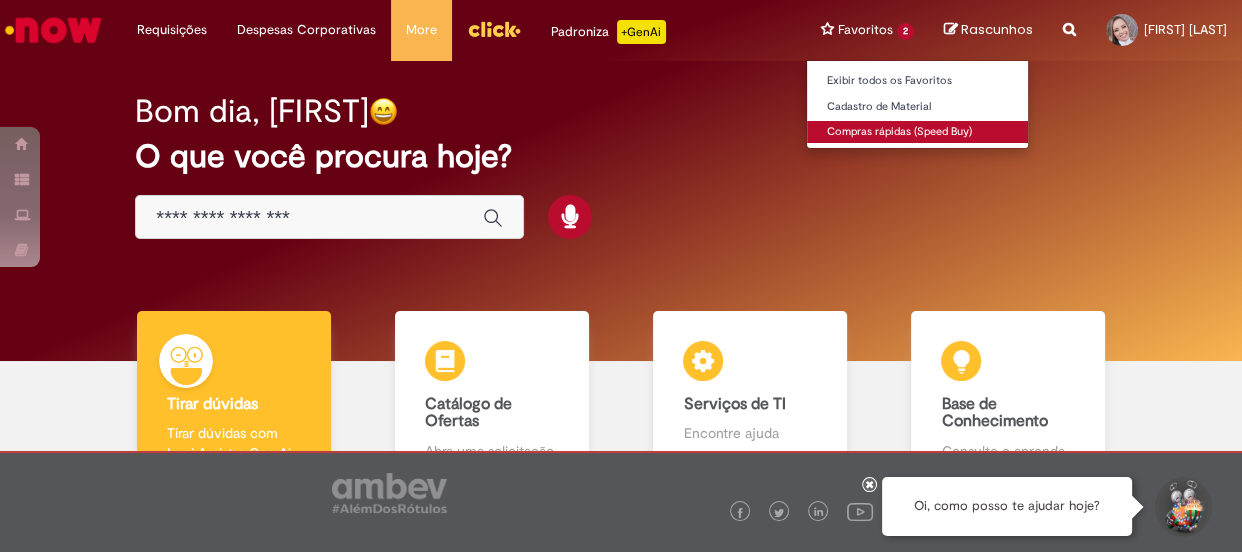 click on "Compras rápidas (Speed Buy)" at bounding box center [917, 132] 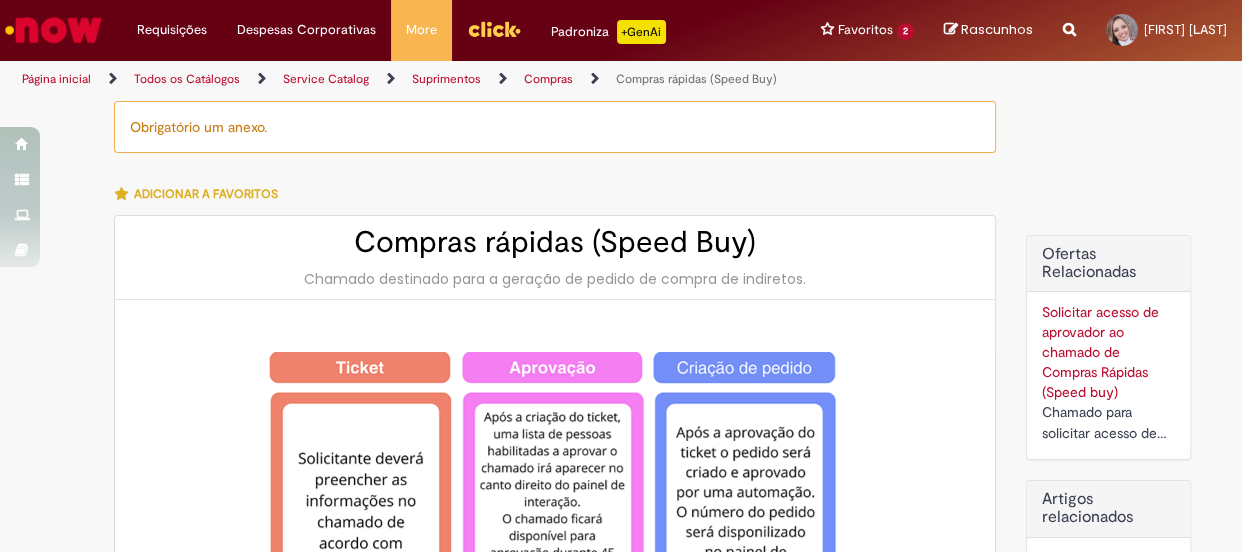type on "********" 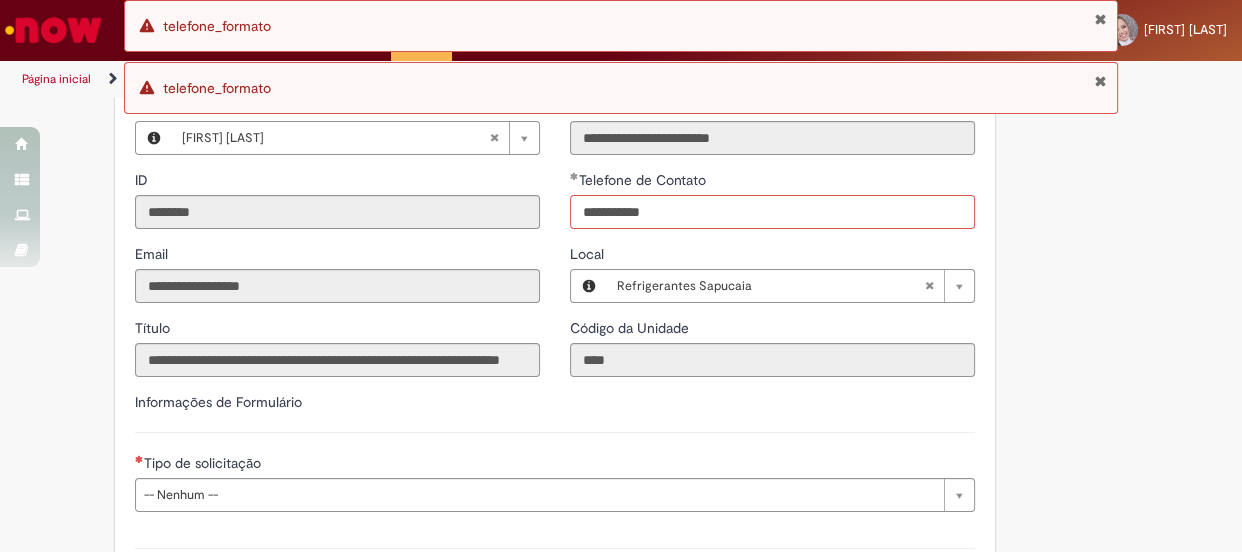 scroll, scrollTop: 2409, scrollLeft: 0, axis: vertical 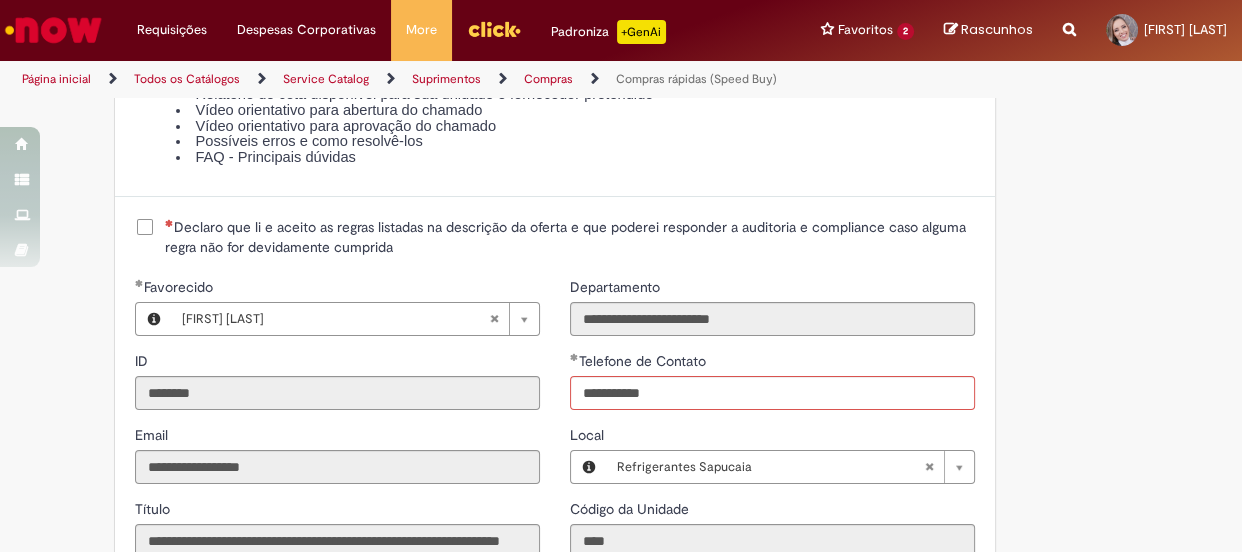 click on "Declaro que li e aceito as regras listadas na descrição da oferta e que poderei responder a auditoria e compliance caso alguma regra não for devidamente cumprida" at bounding box center [555, 237] 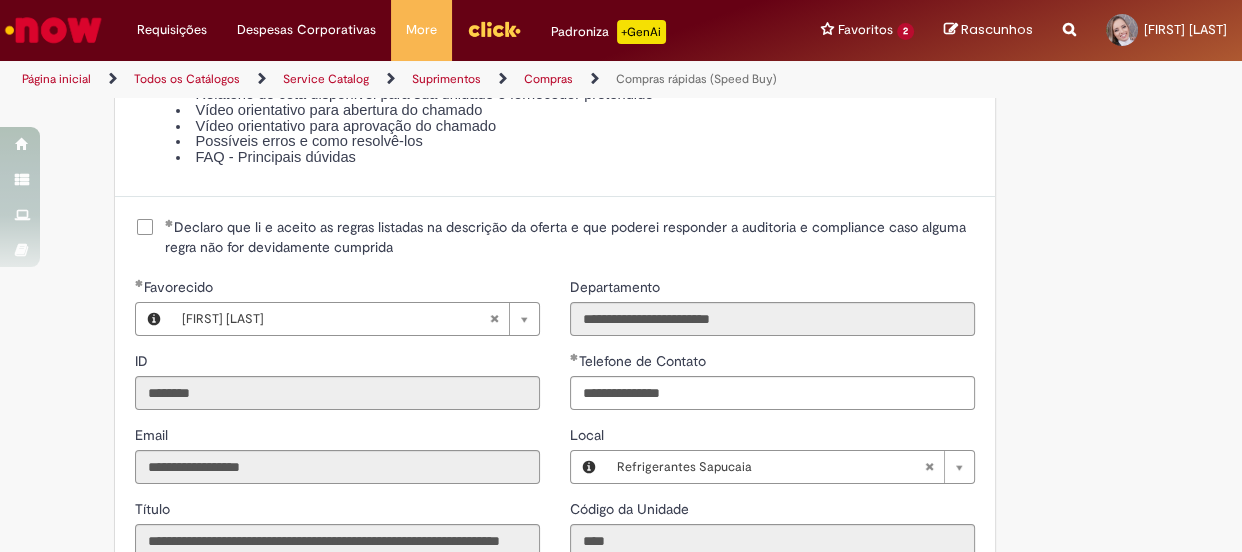 click on "Declaro que li e aceito as regras listadas na descrição da oferta e que poderei responder a auditoria e compliance caso alguma regra não for devidamente cumprida" at bounding box center [570, 237] 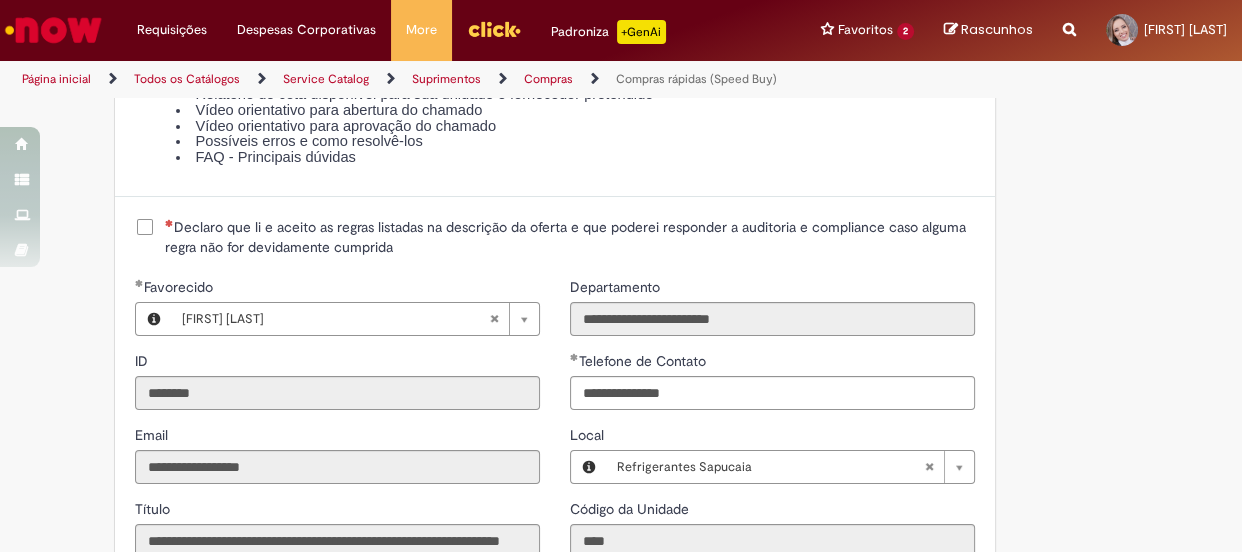 click on "Declaro que li e aceito as regras listadas na descrição da oferta e que poderei responder a auditoria e compliance caso alguma regra não for devidamente cumprida" at bounding box center (570, 237) 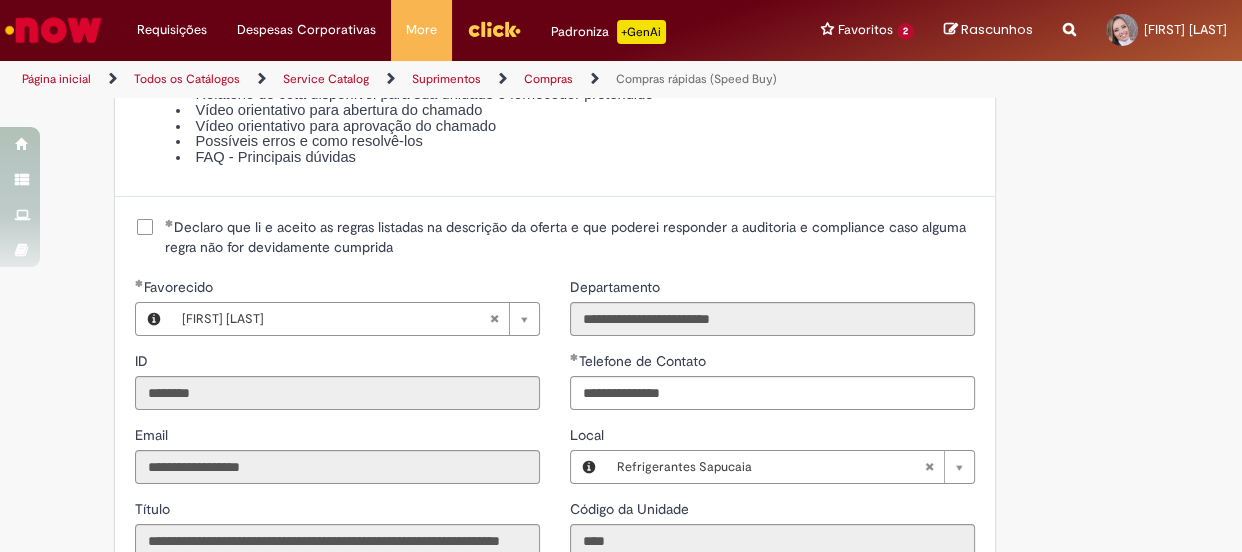scroll, scrollTop: 2681, scrollLeft: 0, axis: vertical 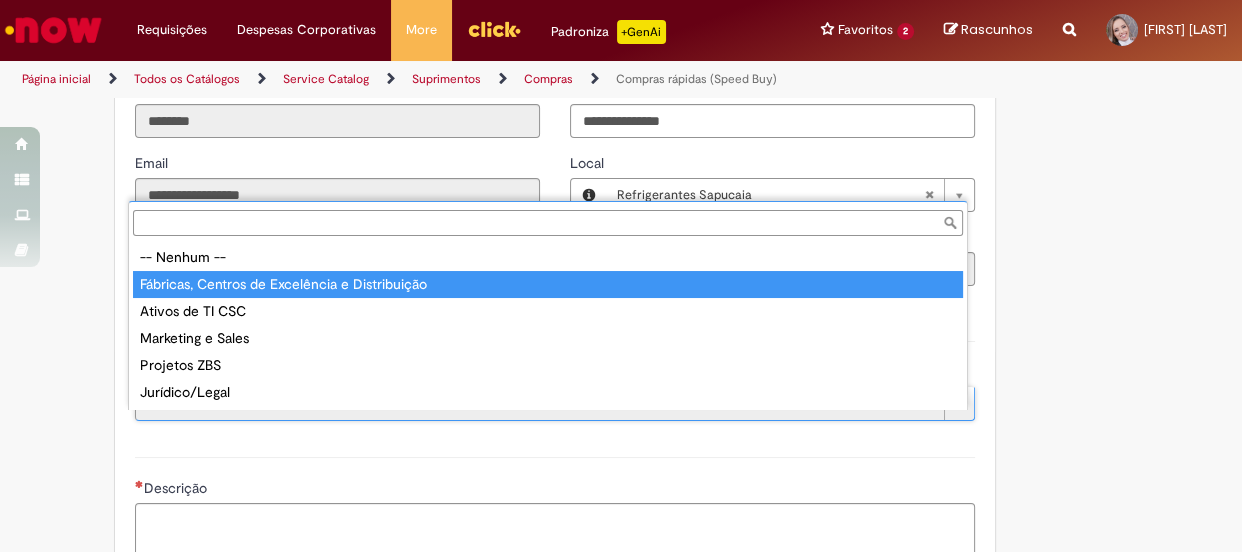 type on "**********" 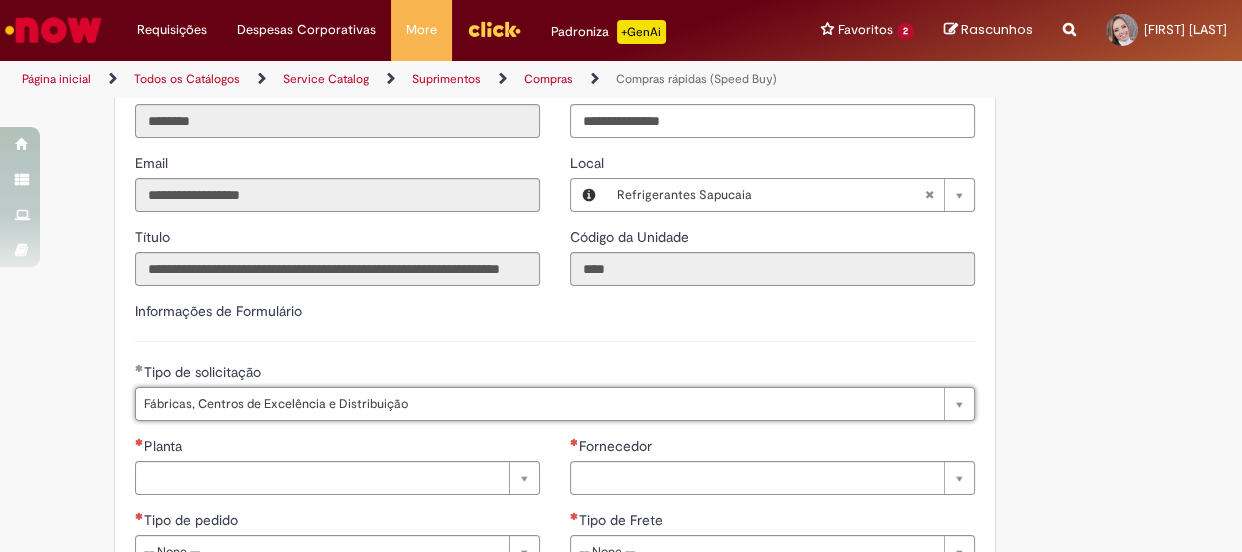 scroll, scrollTop: 2954, scrollLeft: 0, axis: vertical 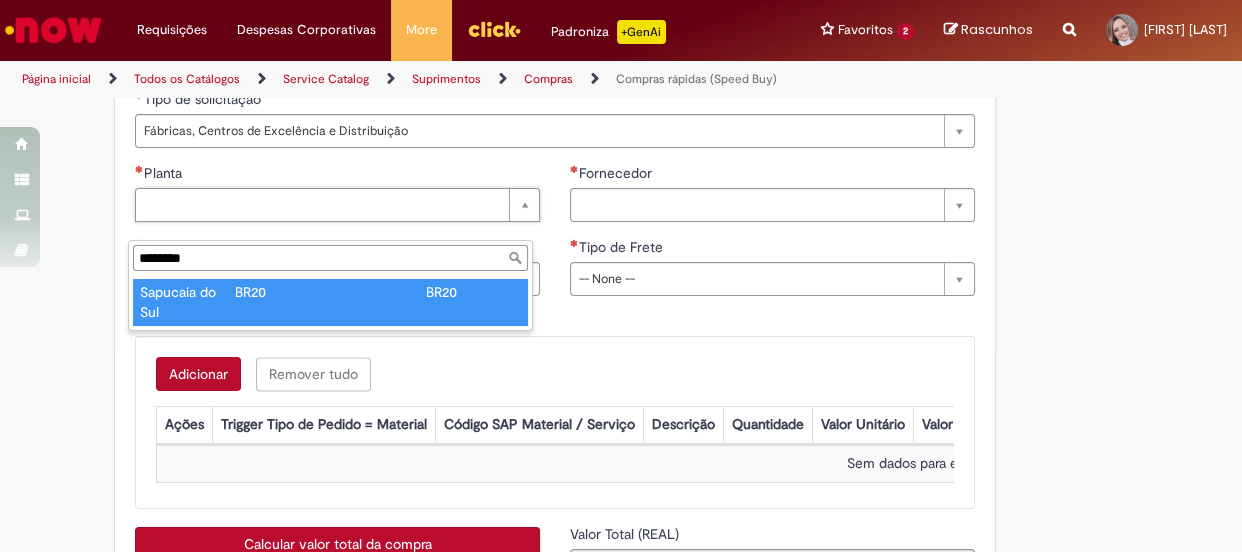 type on "********" 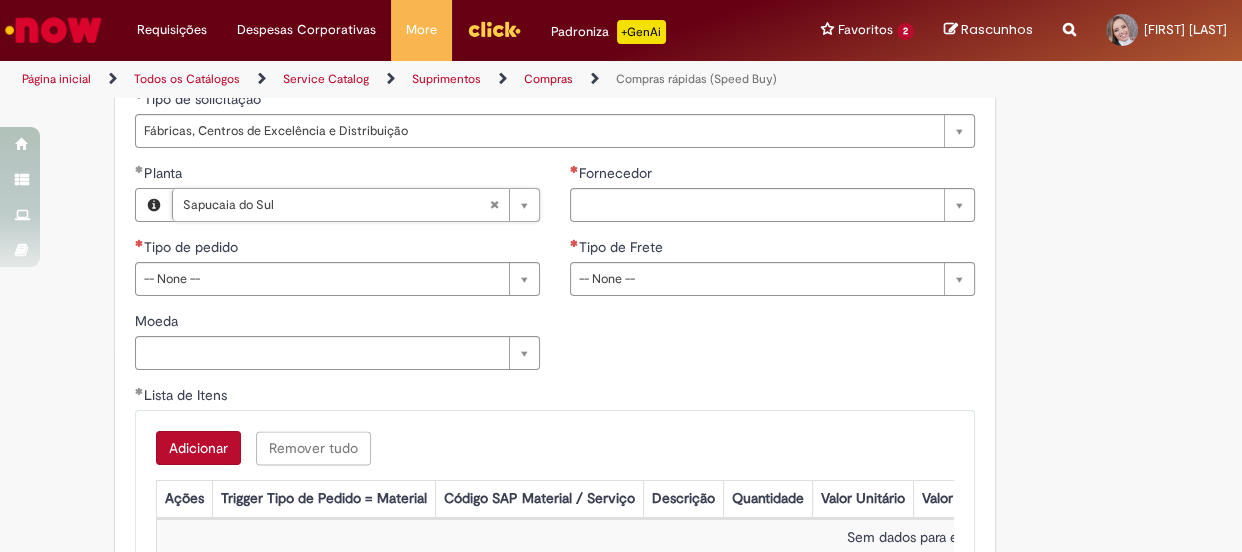 type on "**********" 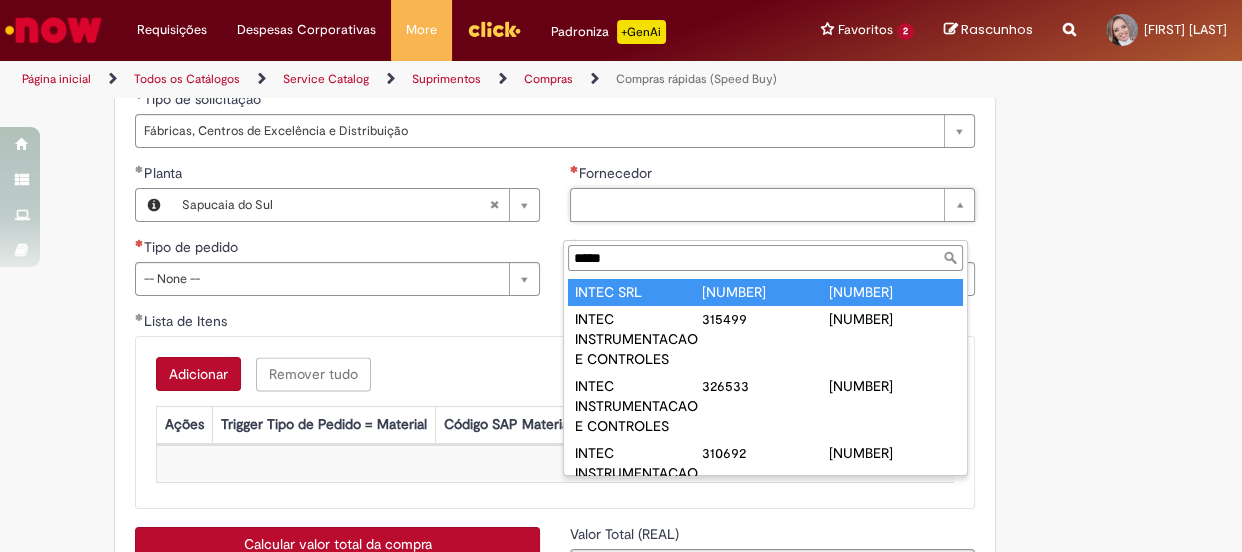 type on "*****" 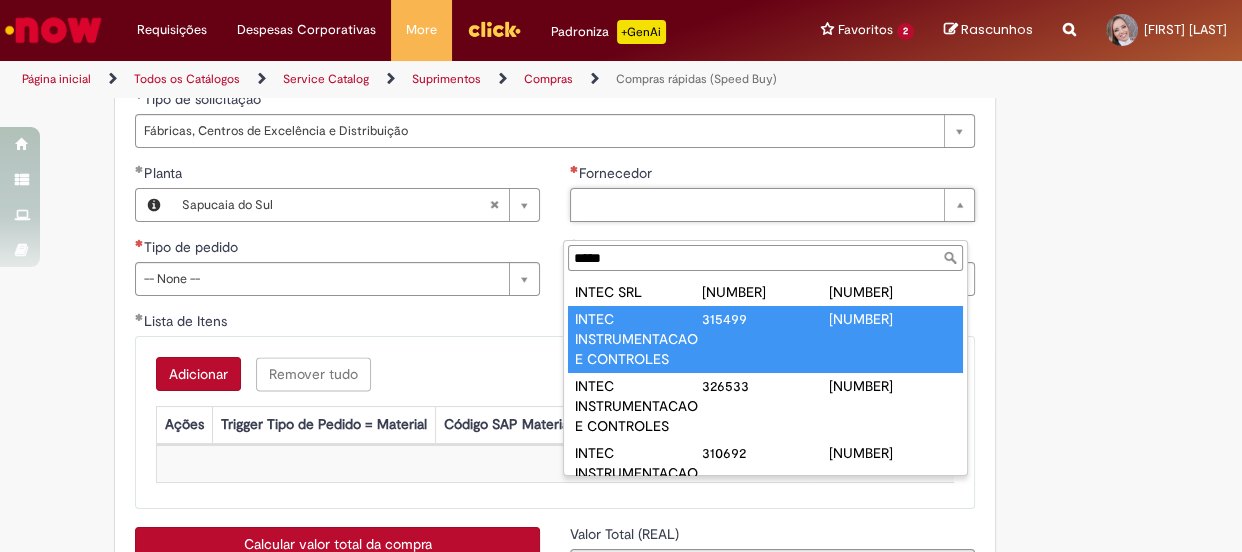 scroll, scrollTop: 90, scrollLeft: 0, axis: vertical 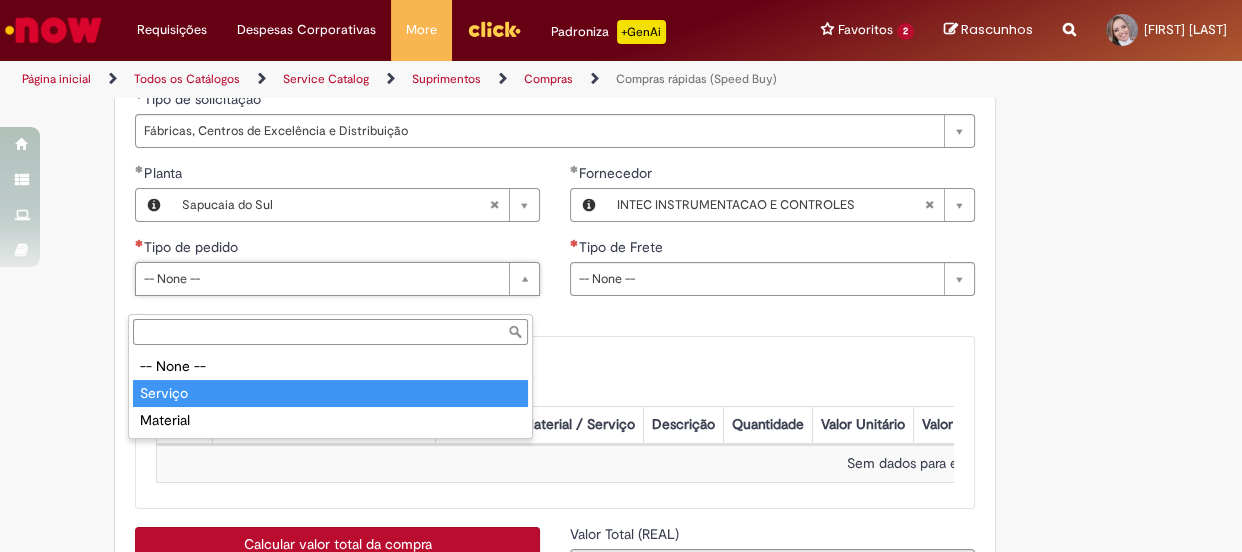 type on "*******" 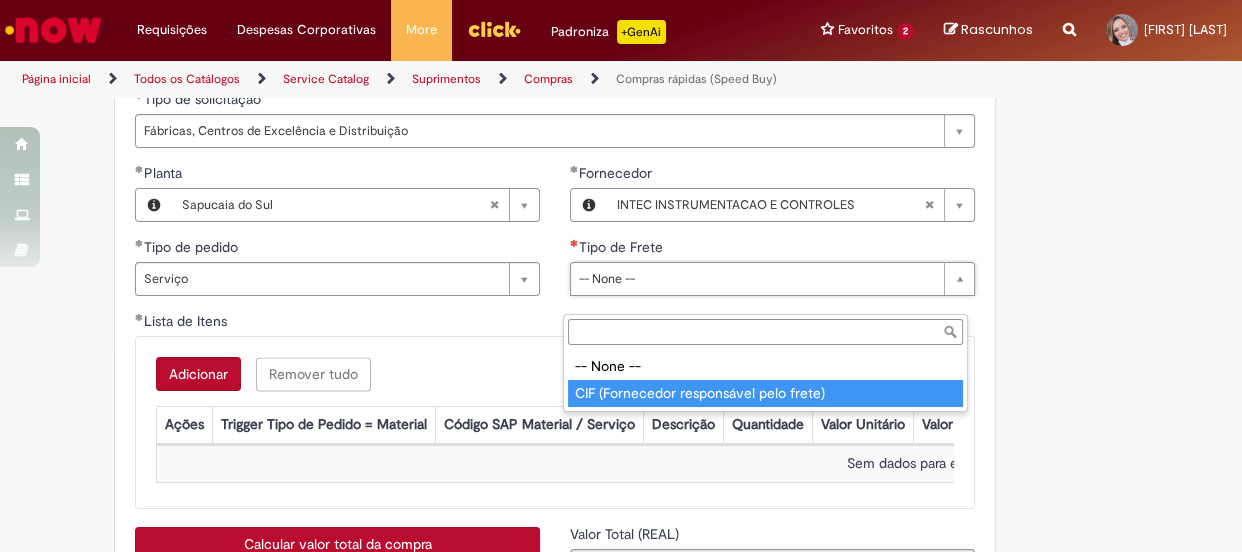 type on "**********" 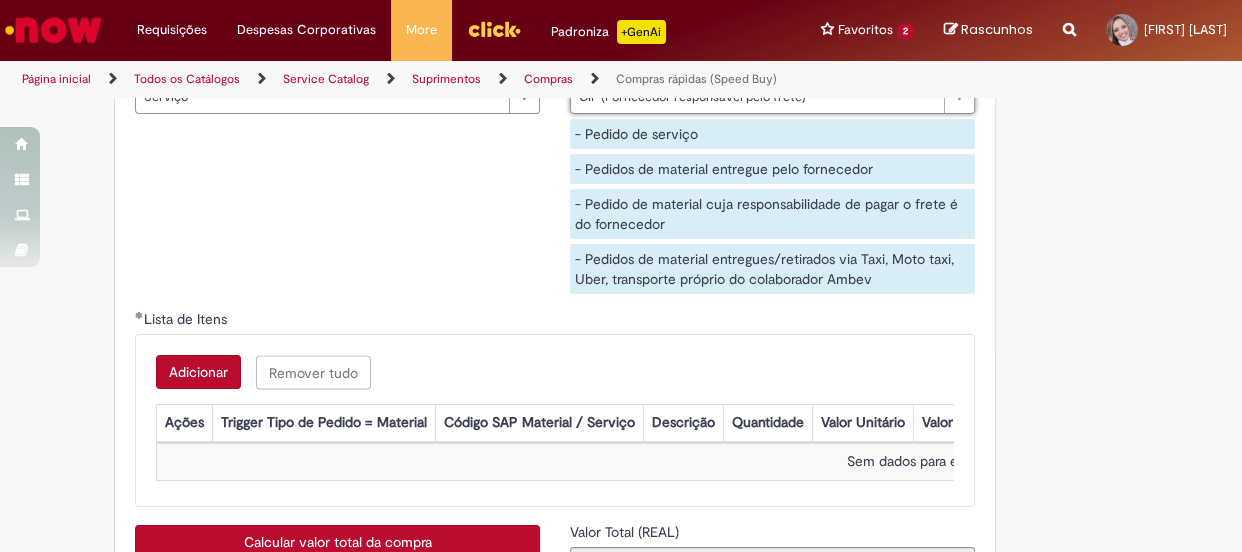 scroll, scrollTop: 3227, scrollLeft: 0, axis: vertical 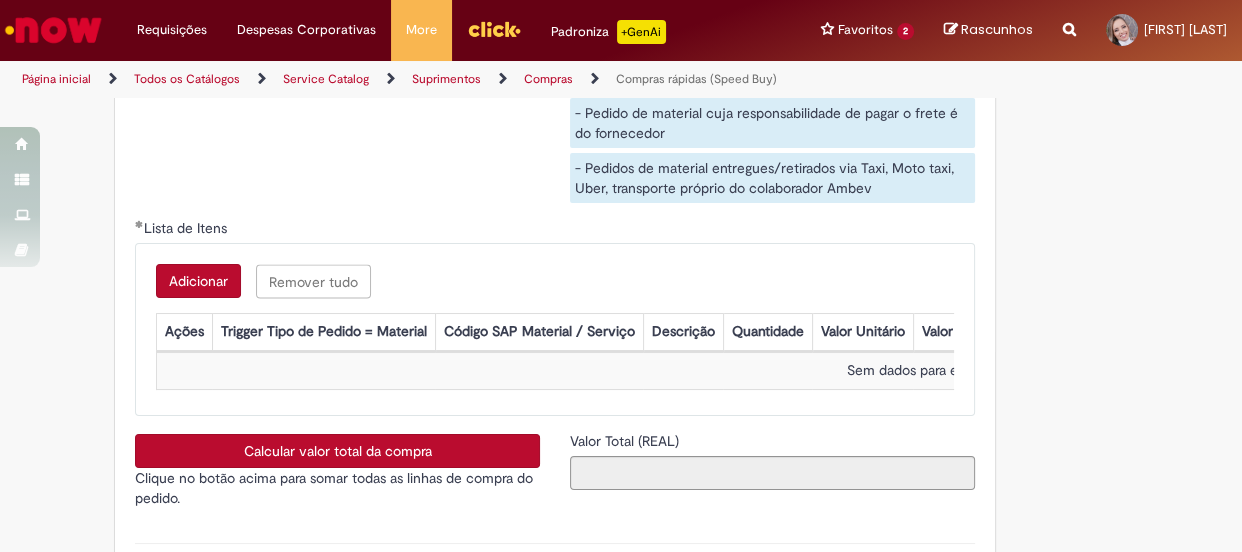 click on "Adicionar" at bounding box center [198, 281] 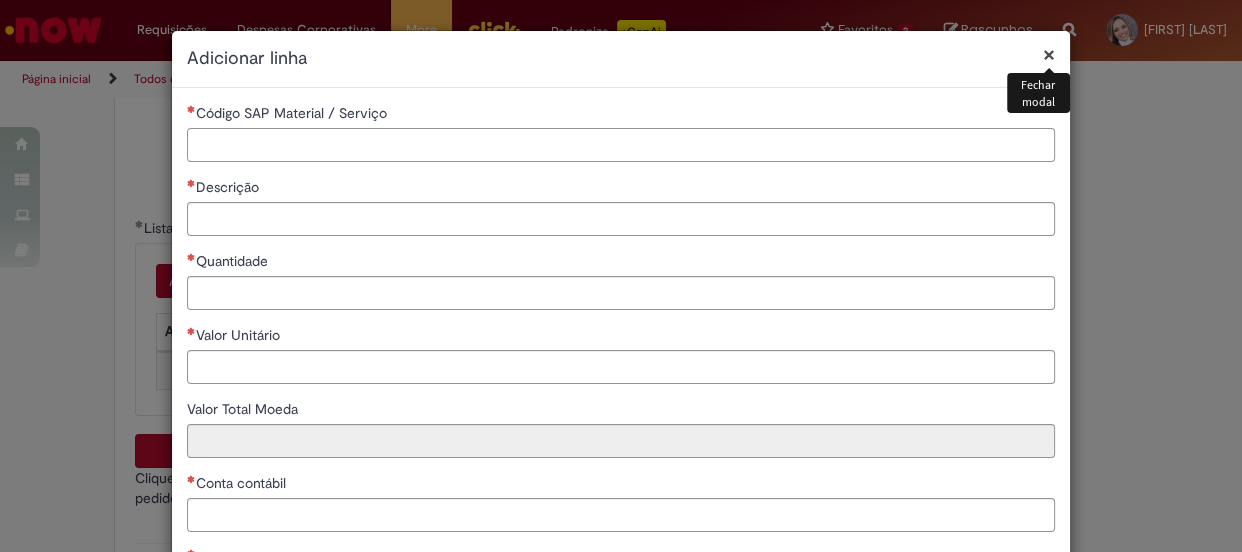 click on "Código SAP Material / Serviço" at bounding box center (621, 145) 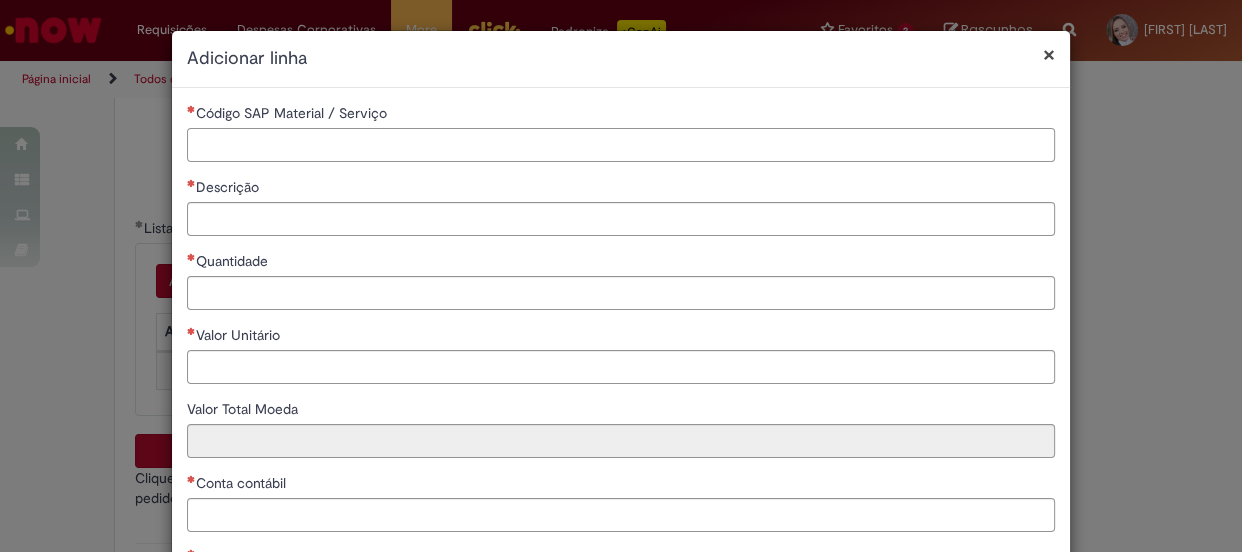 paste on "********" 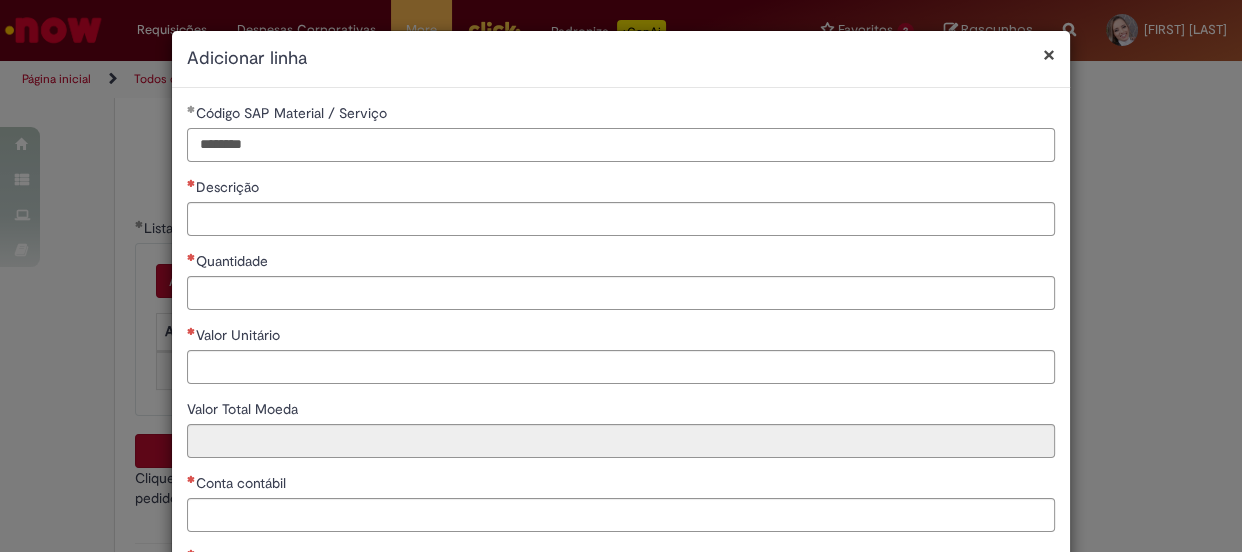 type on "********" 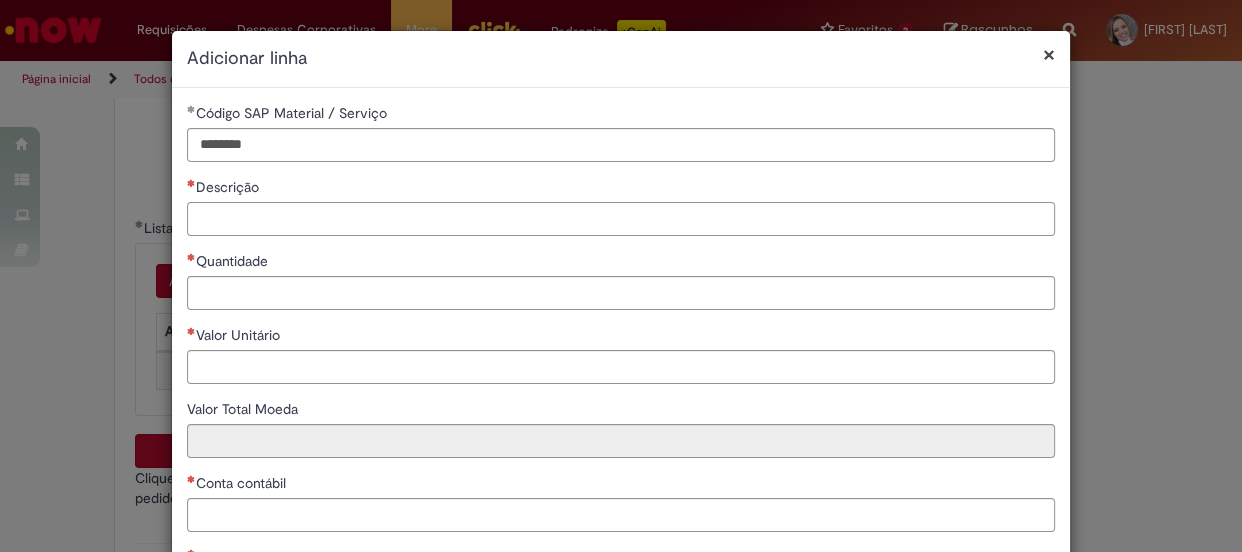 click on "Descrição" at bounding box center [621, 219] 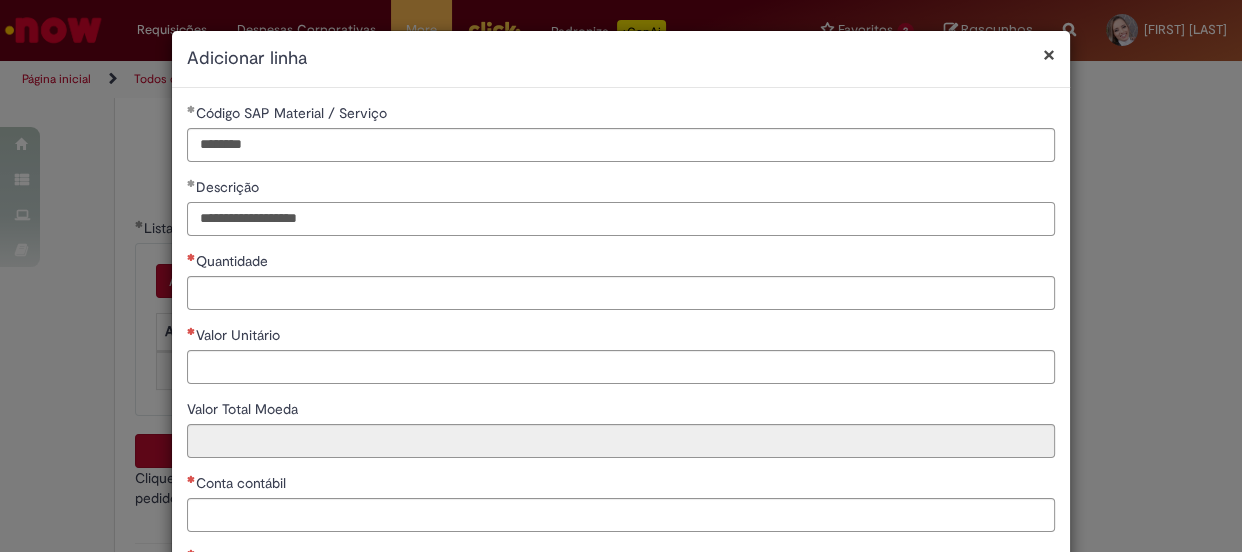 type on "**********" 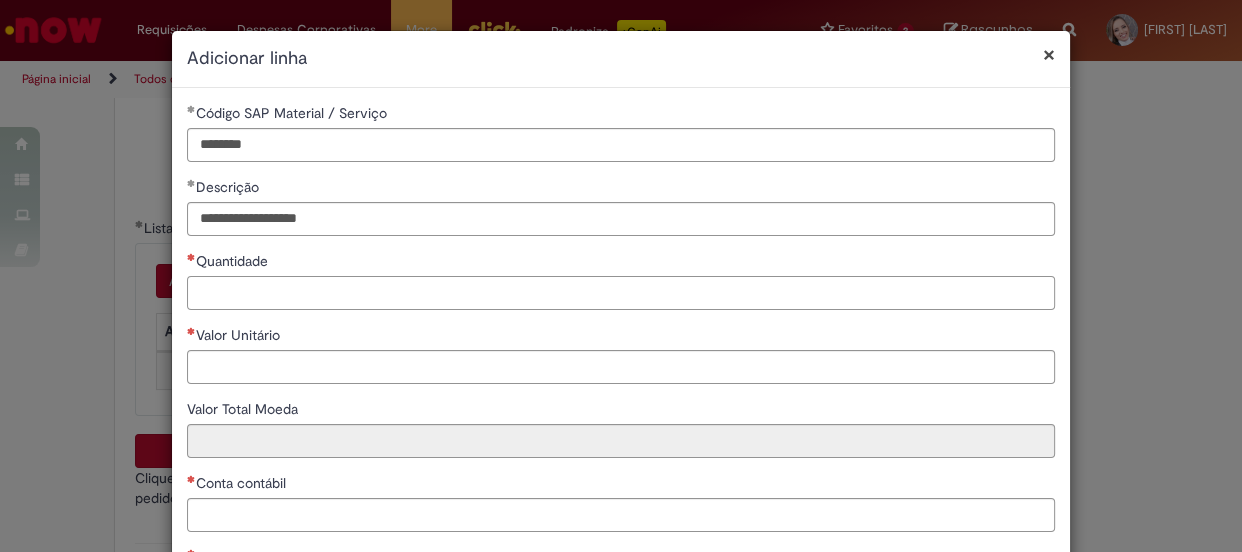 click on "Quantidade" at bounding box center (621, 293) 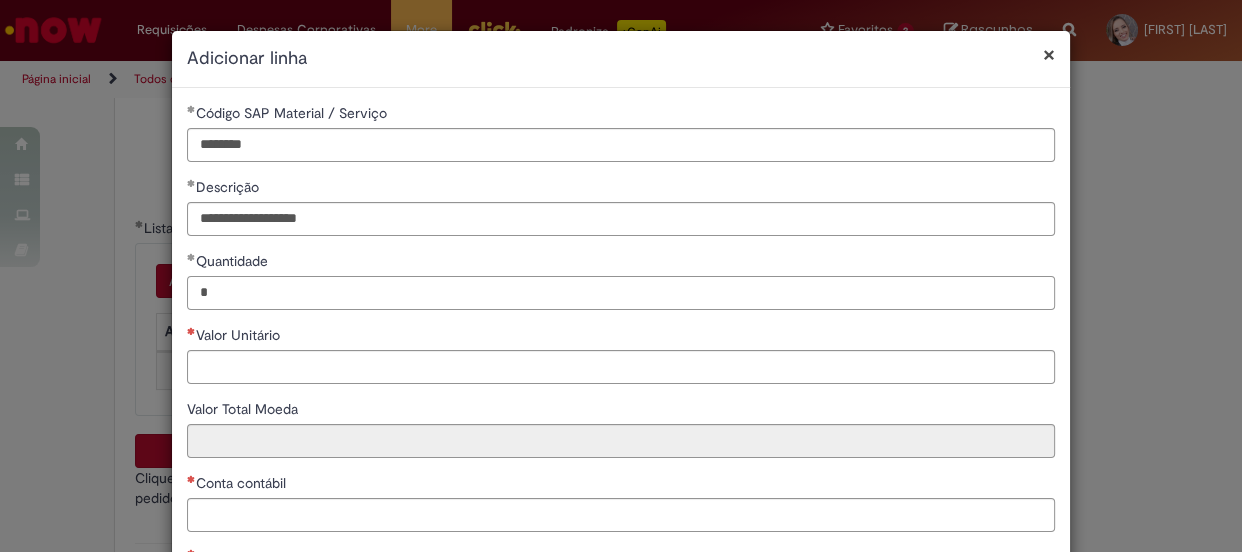 type on "*" 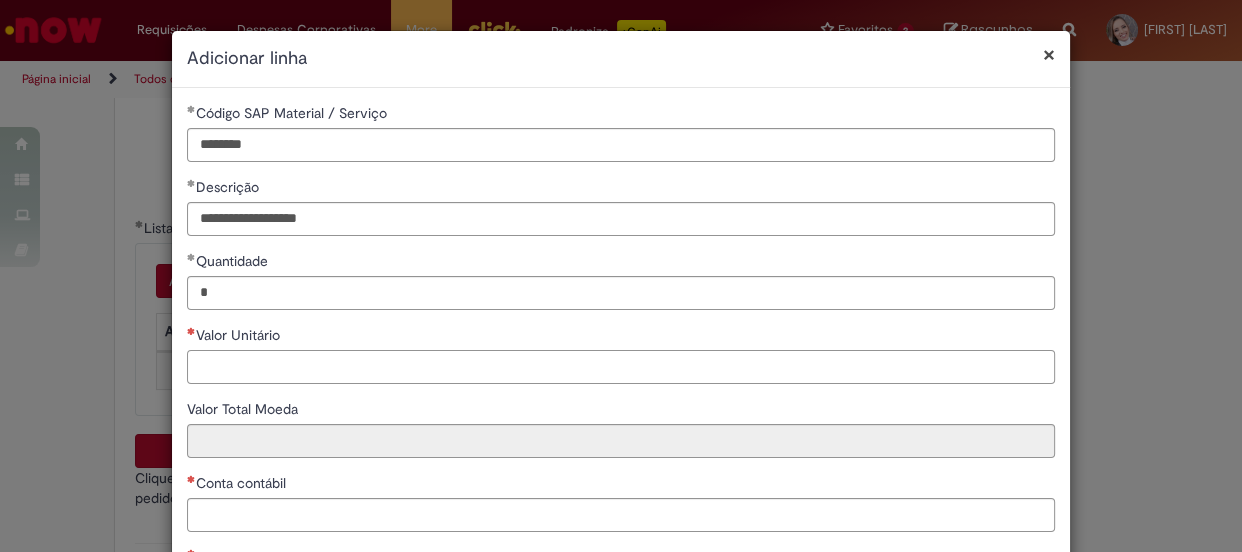 click on "Valor Unitário" at bounding box center (621, 367) 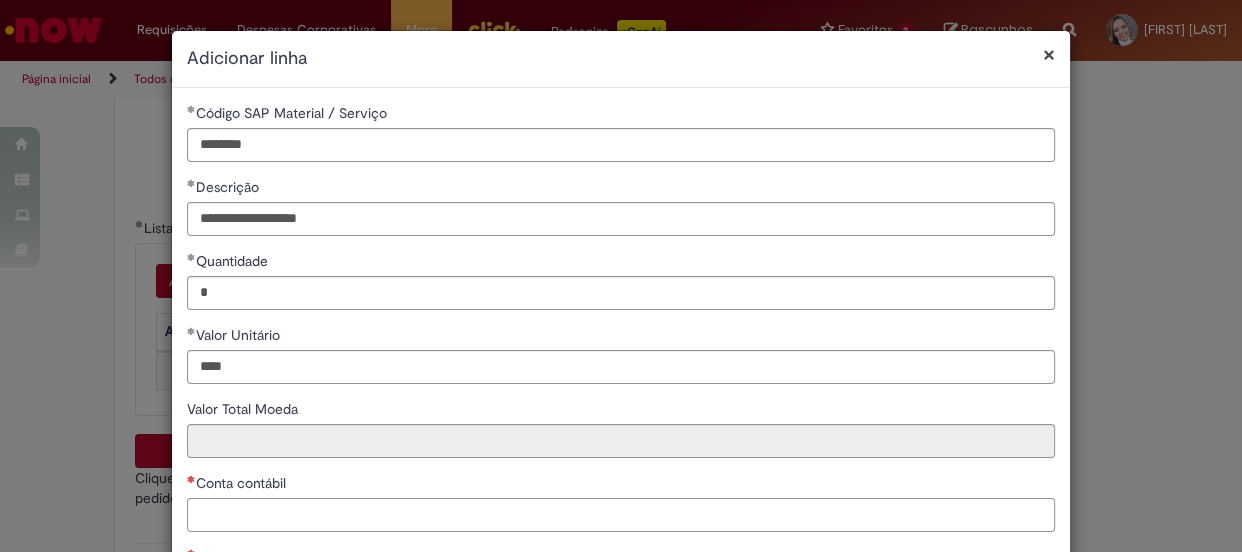 type on "********" 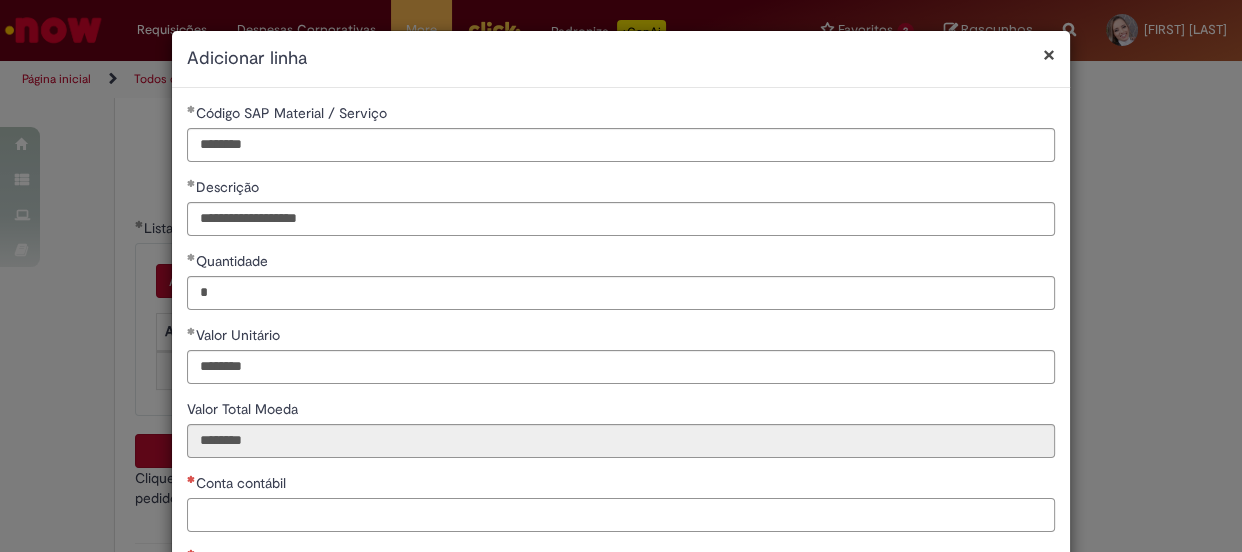click on "Conta contábil" at bounding box center (621, 515) 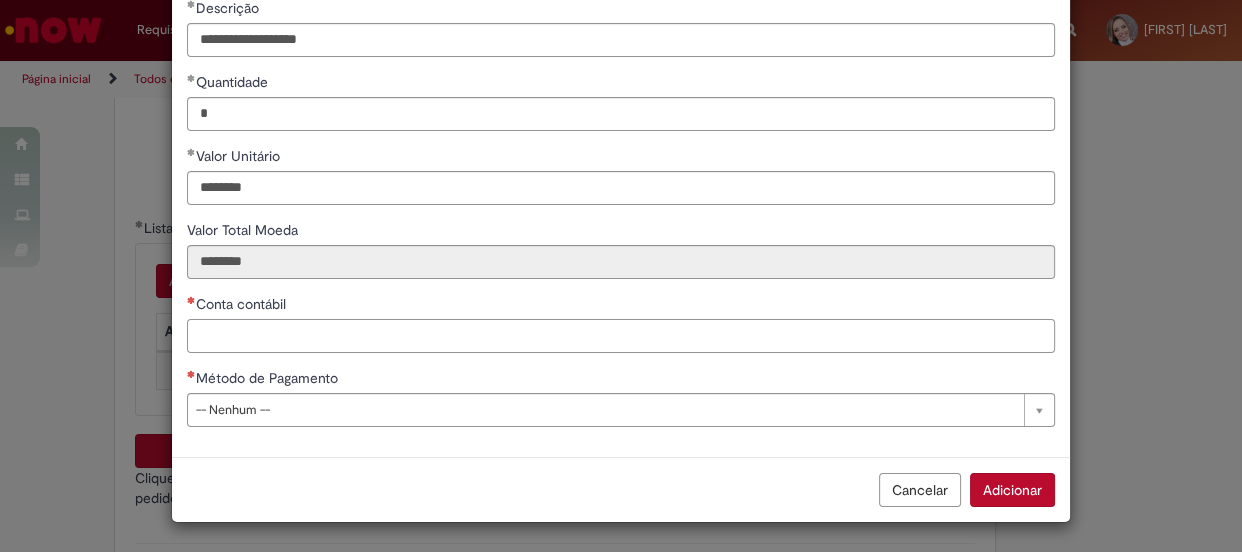 paste on "********" 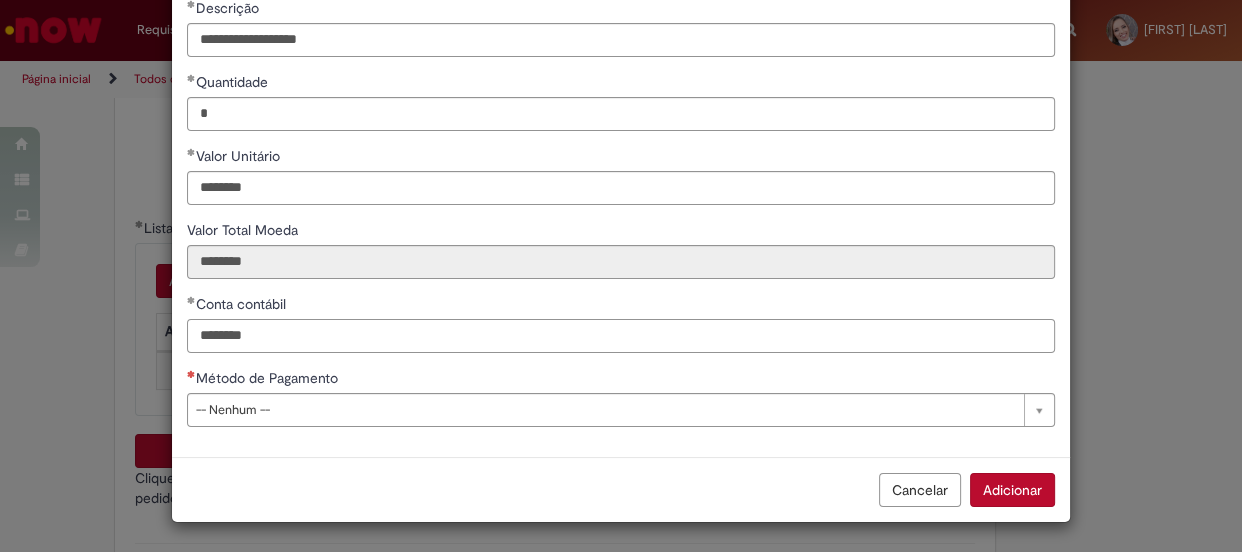 type on "********" 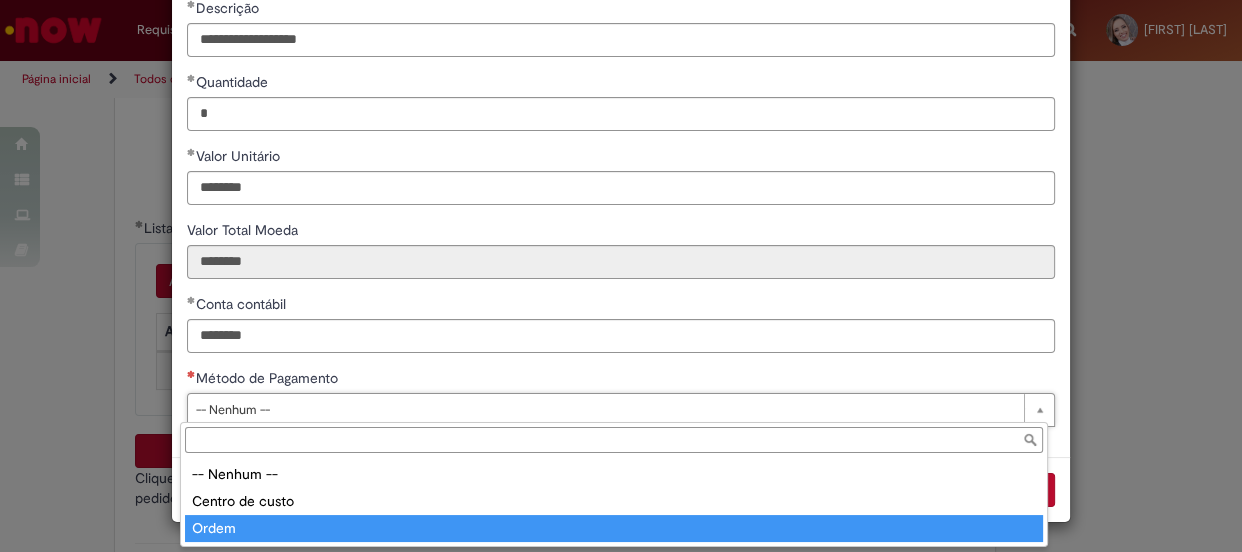 type on "*****" 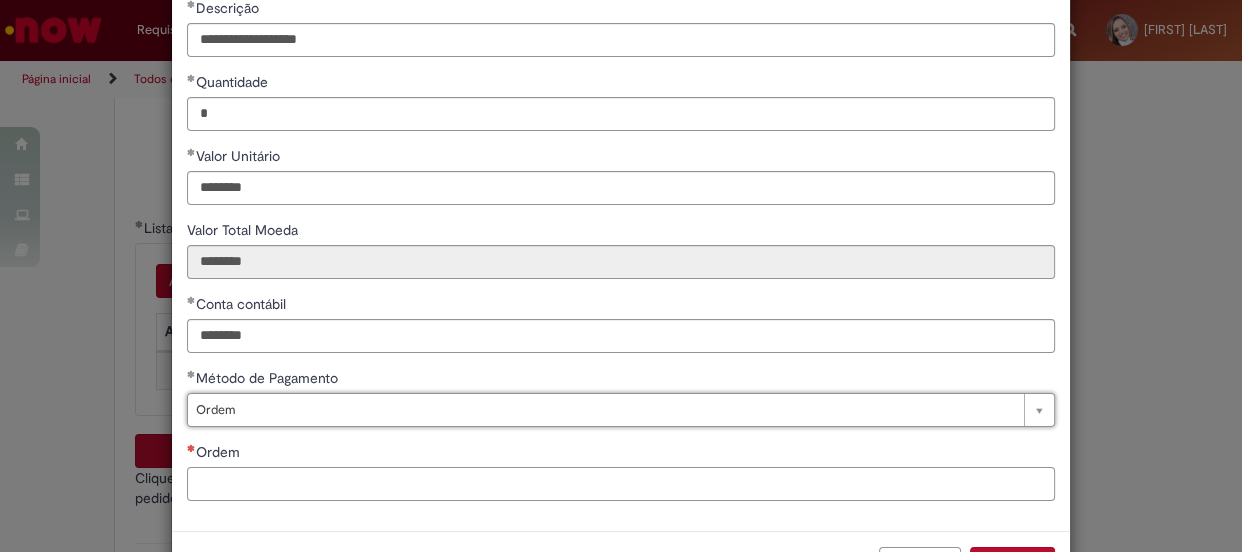 click on "Ordem" at bounding box center [621, 484] 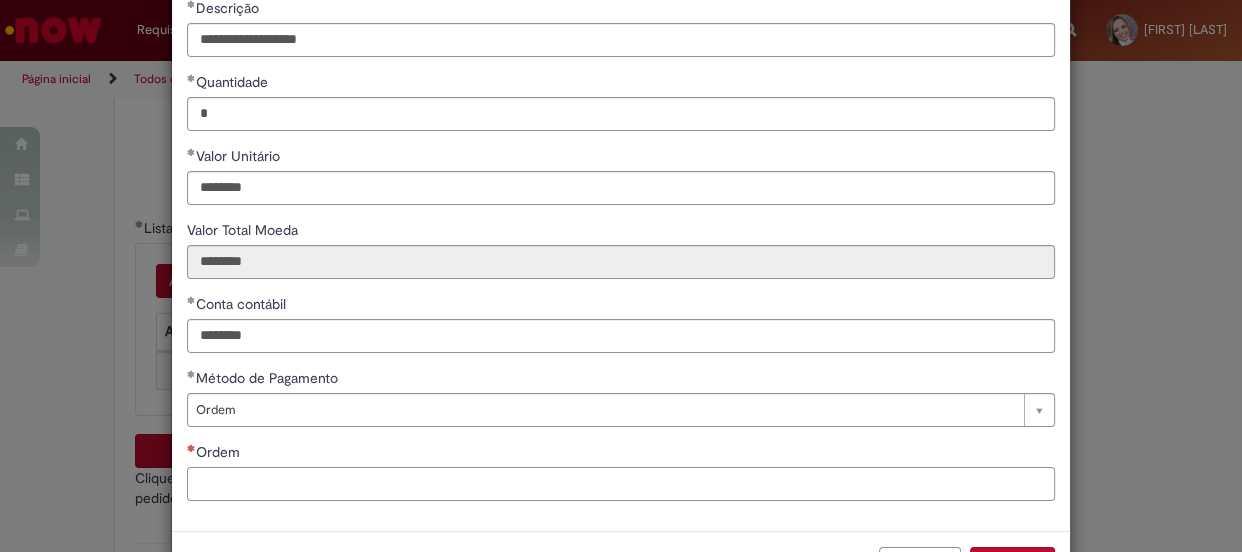 paste on "**********" 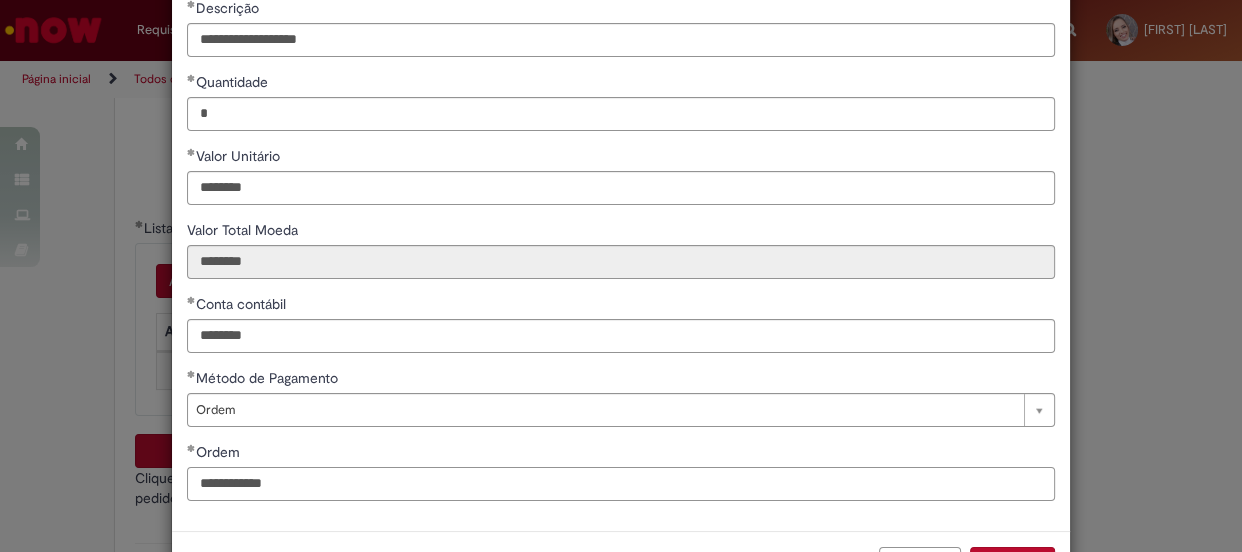 scroll, scrollTop: 253, scrollLeft: 0, axis: vertical 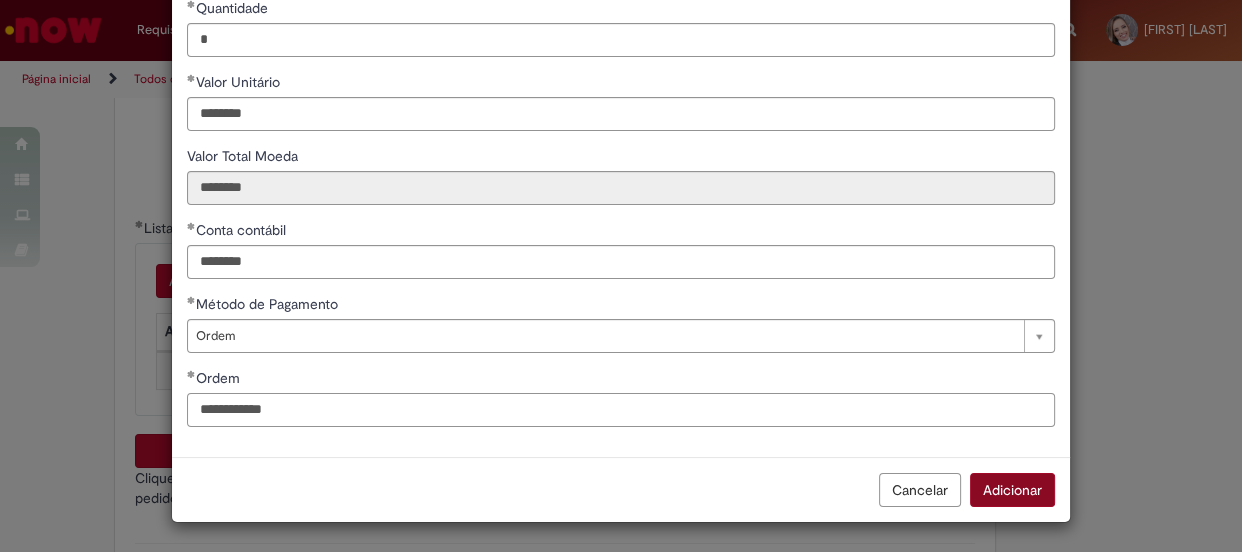type on "**********" 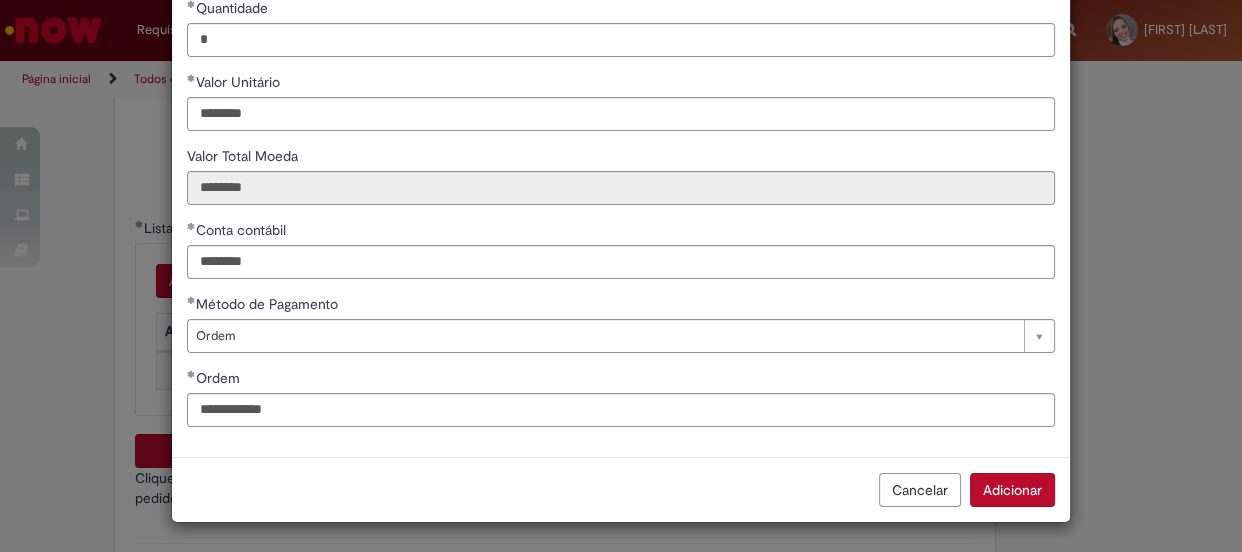 drag, startPoint x: 1003, startPoint y: 485, endPoint x: 969, endPoint y: 485, distance: 34 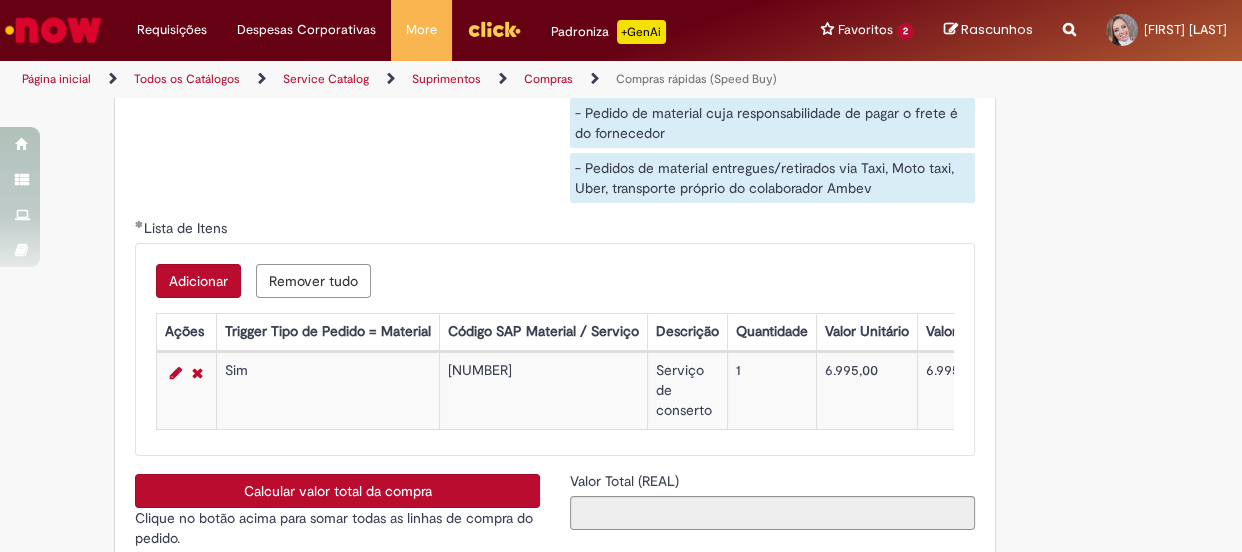 scroll, scrollTop: 3409, scrollLeft: 0, axis: vertical 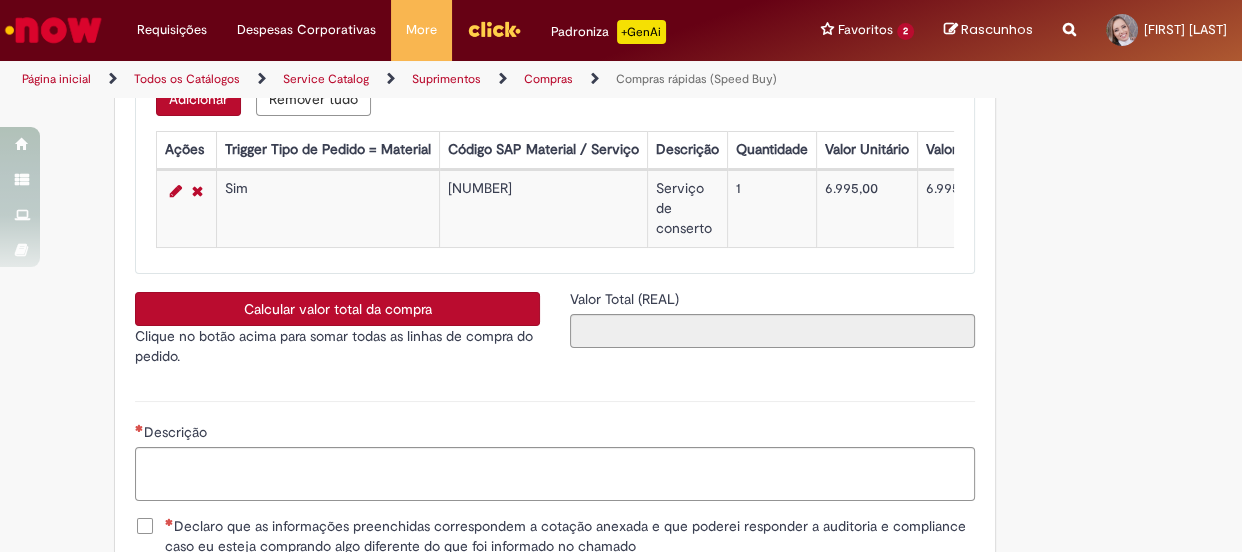 click on "Calcular valor total da compra" at bounding box center (337, 309) 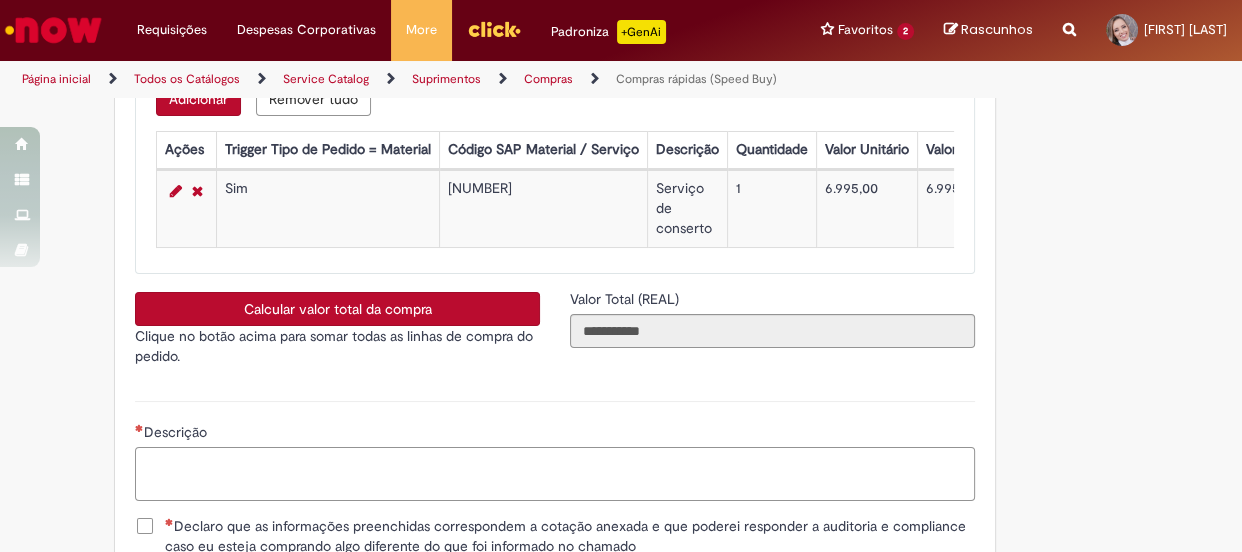 click on "Descrição" at bounding box center (555, 474) 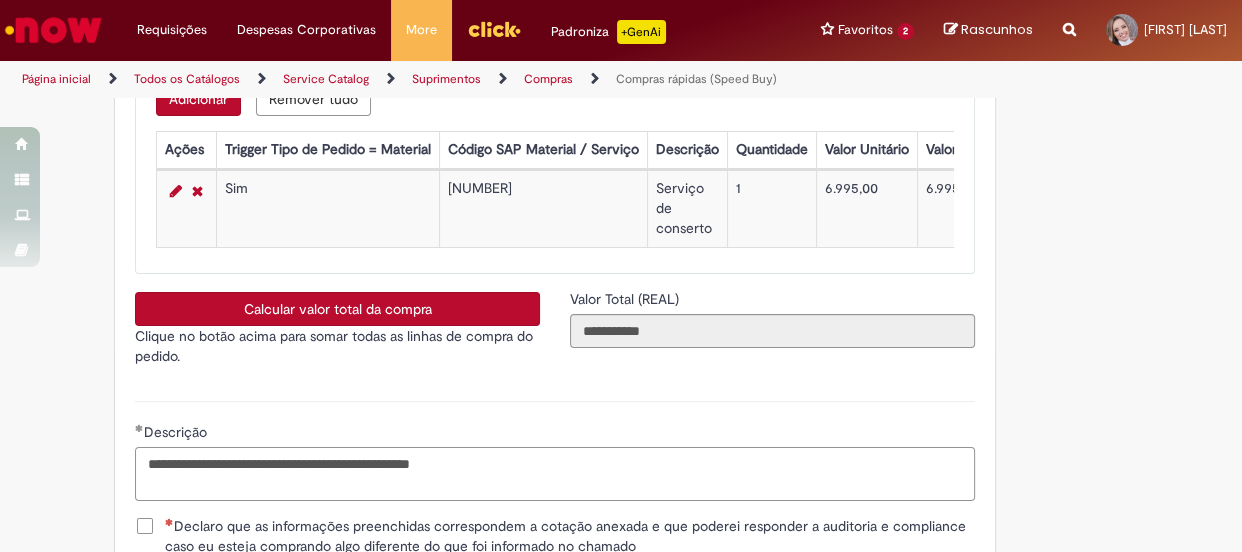 scroll, scrollTop: 3590, scrollLeft: 0, axis: vertical 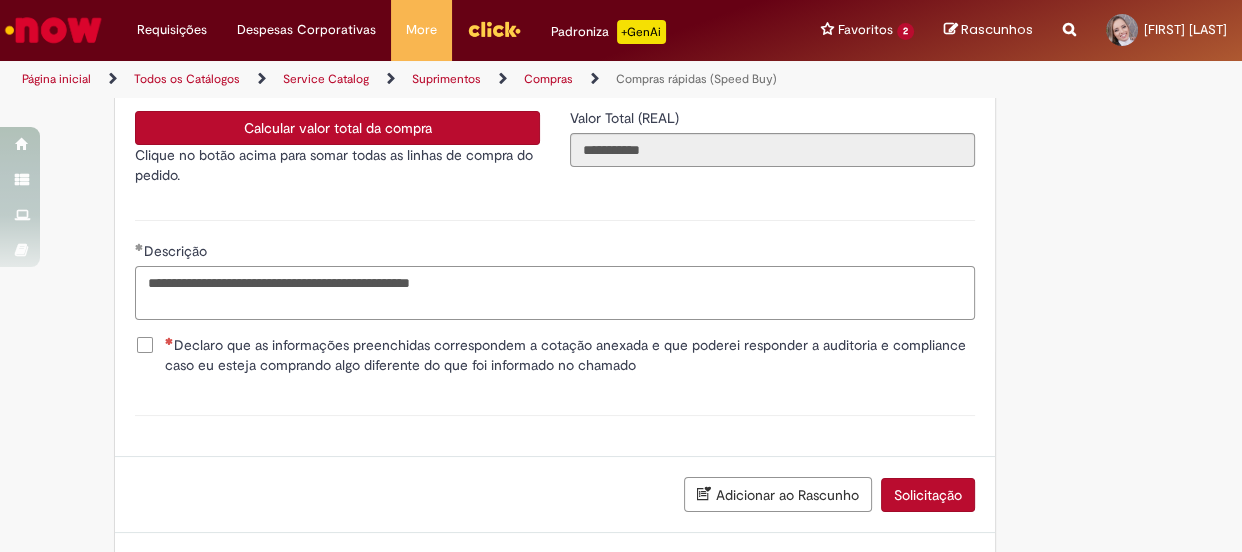 type on "**********" 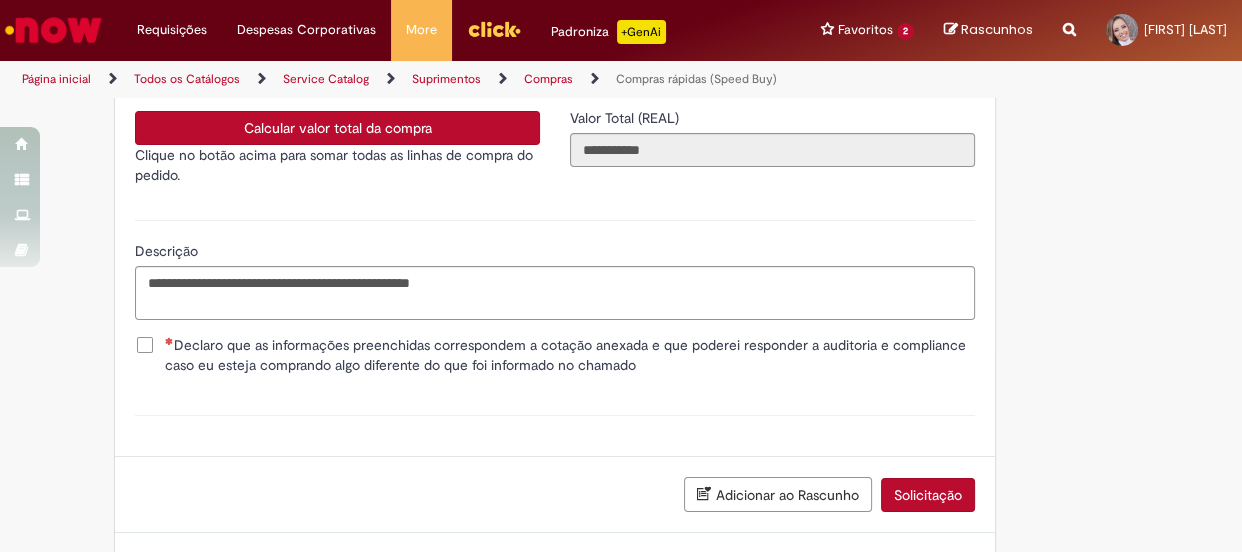 click on "Declaro que as informações preenchidas correspondem a cotação anexada e que poderei responder a auditoria e compliance caso eu esteja comprando algo diferente do que foi informado no chamado" at bounding box center (570, 355) 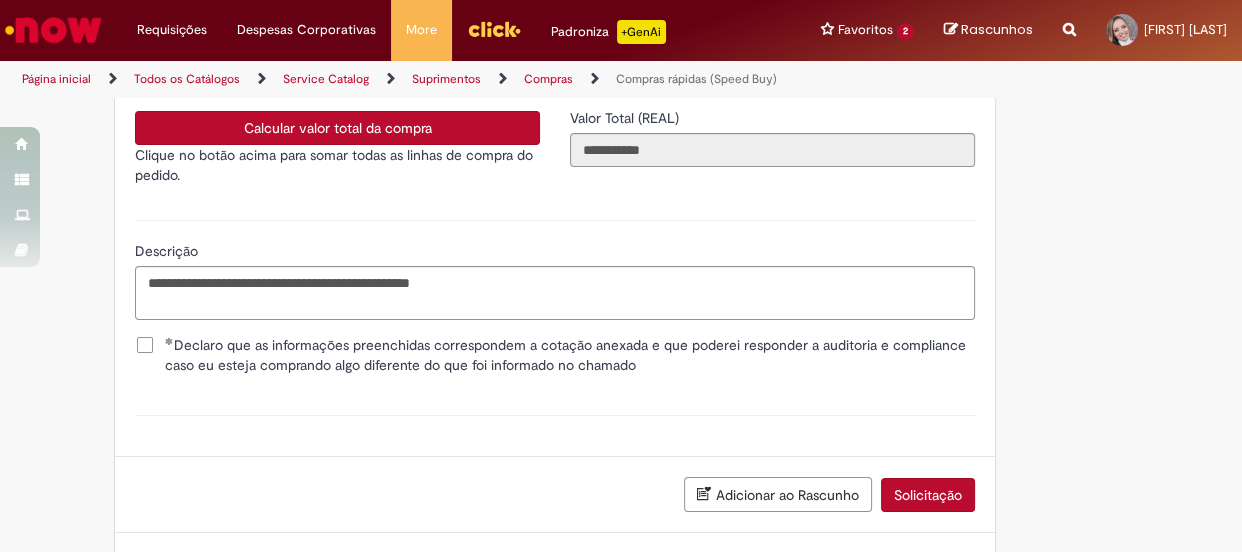 scroll, scrollTop: 3714, scrollLeft: 0, axis: vertical 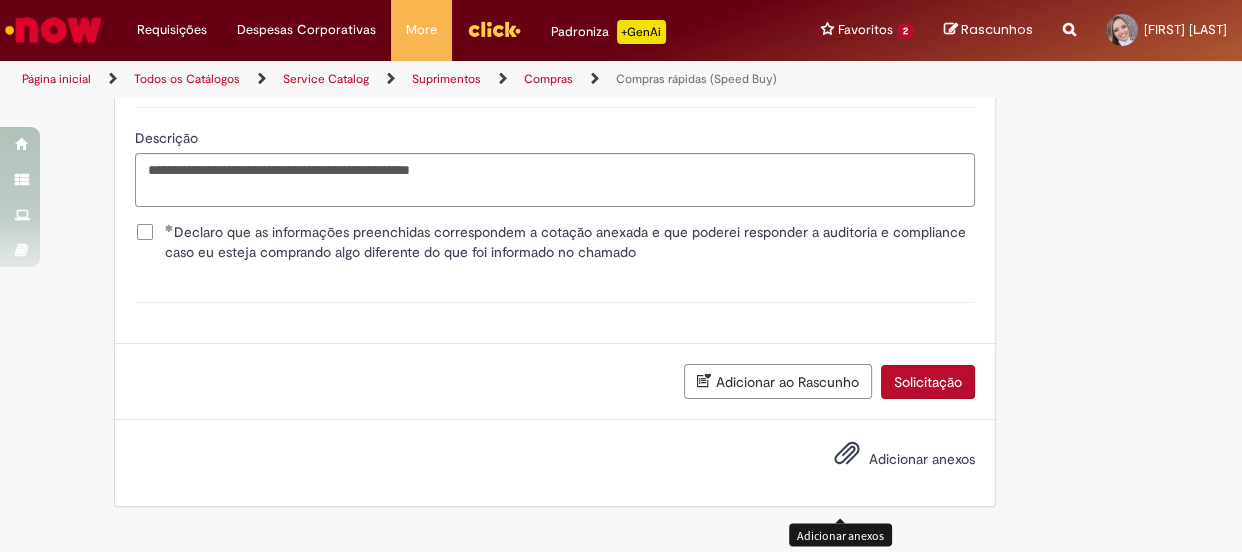 click at bounding box center (847, 454) 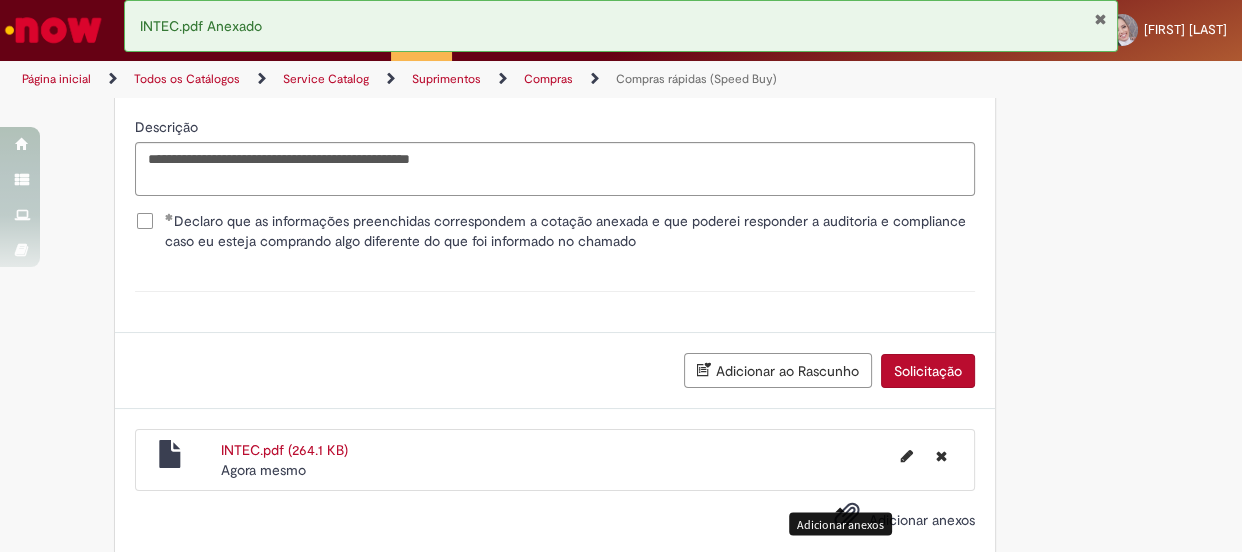 scroll, scrollTop: 3786, scrollLeft: 0, axis: vertical 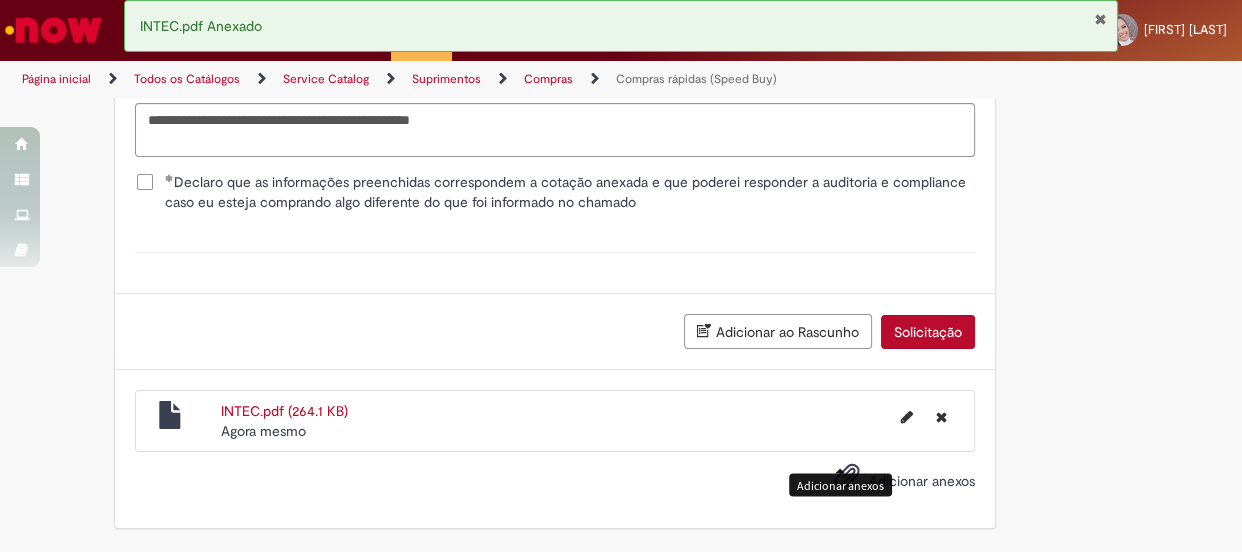 click on "Solicitação" at bounding box center [928, 332] 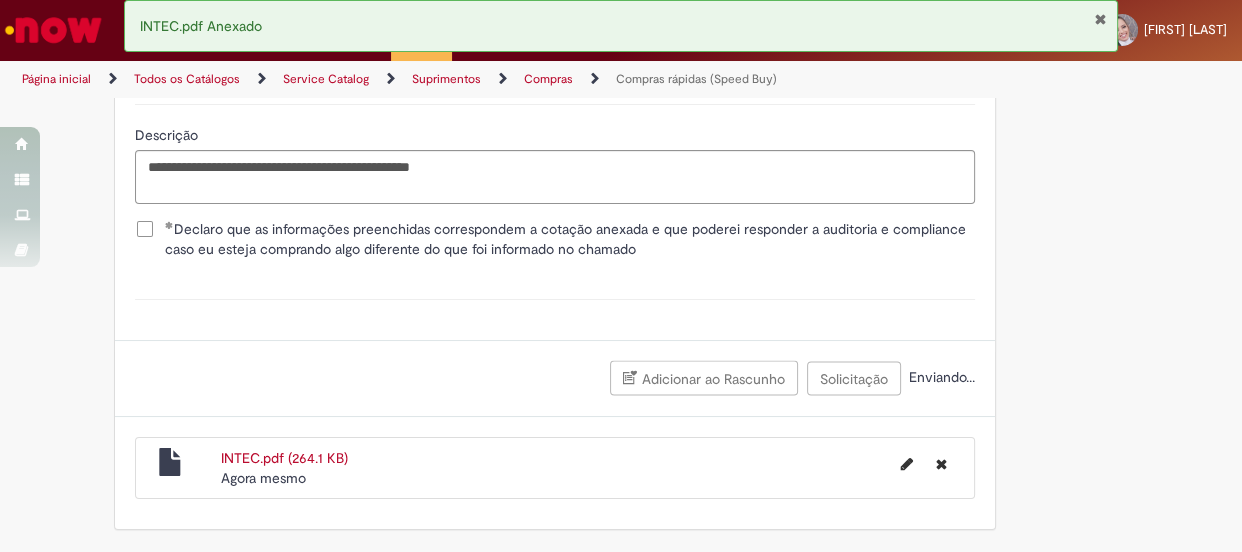 scroll, scrollTop: 3740, scrollLeft: 0, axis: vertical 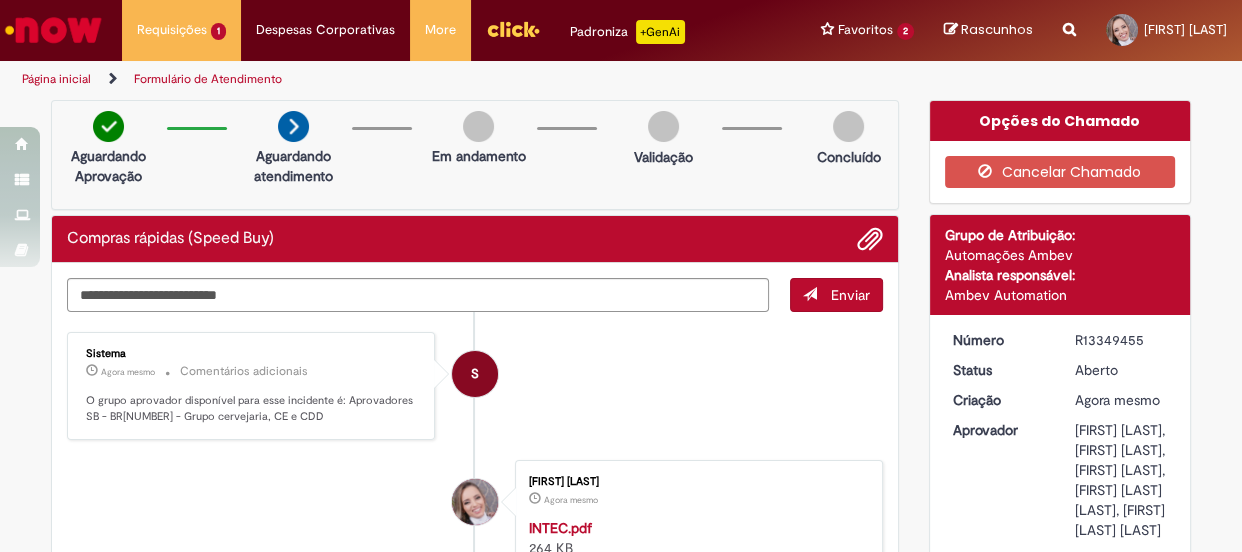 drag, startPoint x: 1139, startPoint y: 332, endPoint x: 1069, endPoint y: 338, distance: 70.256676 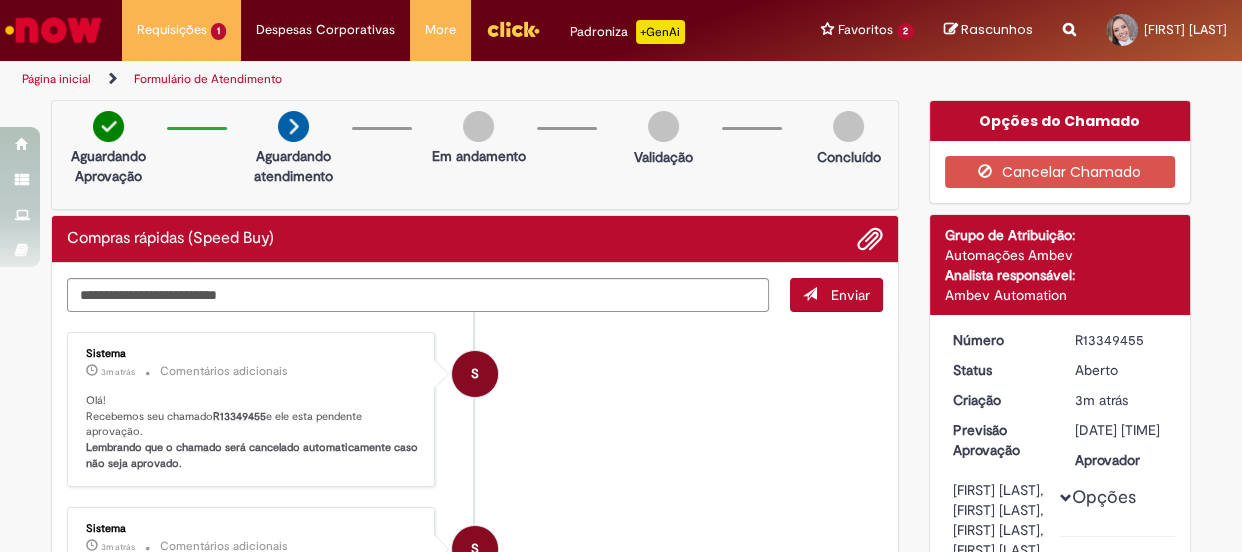 click on "Página inicial" at bounding box center (56, 79) 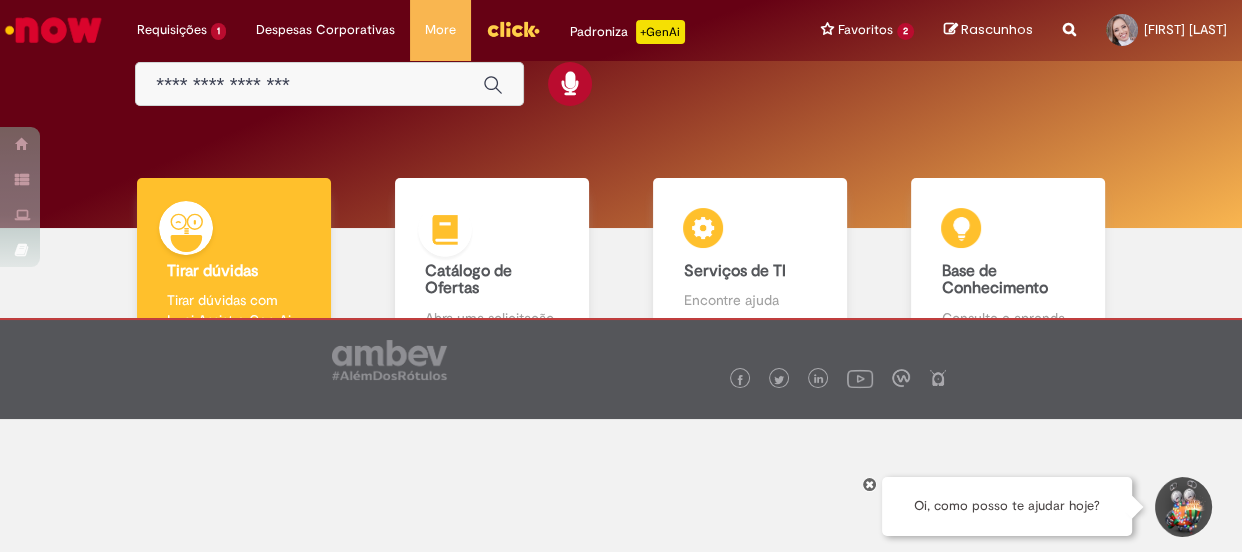 scroll, scrollTop: 0, scrollLeft: 0, axis: both 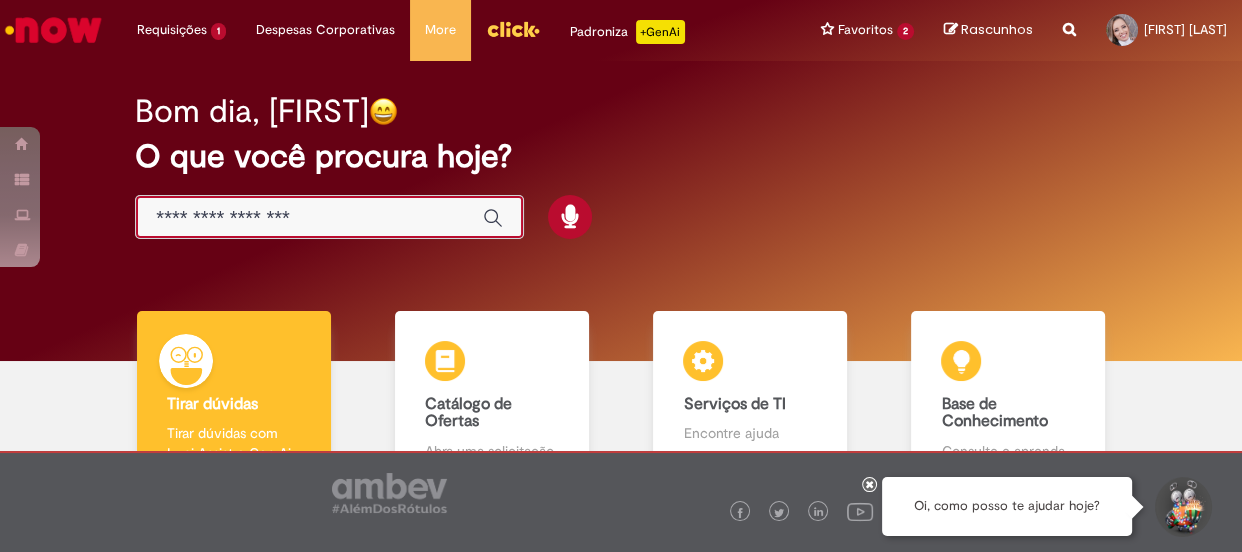 click at bounding box center (309, 218) 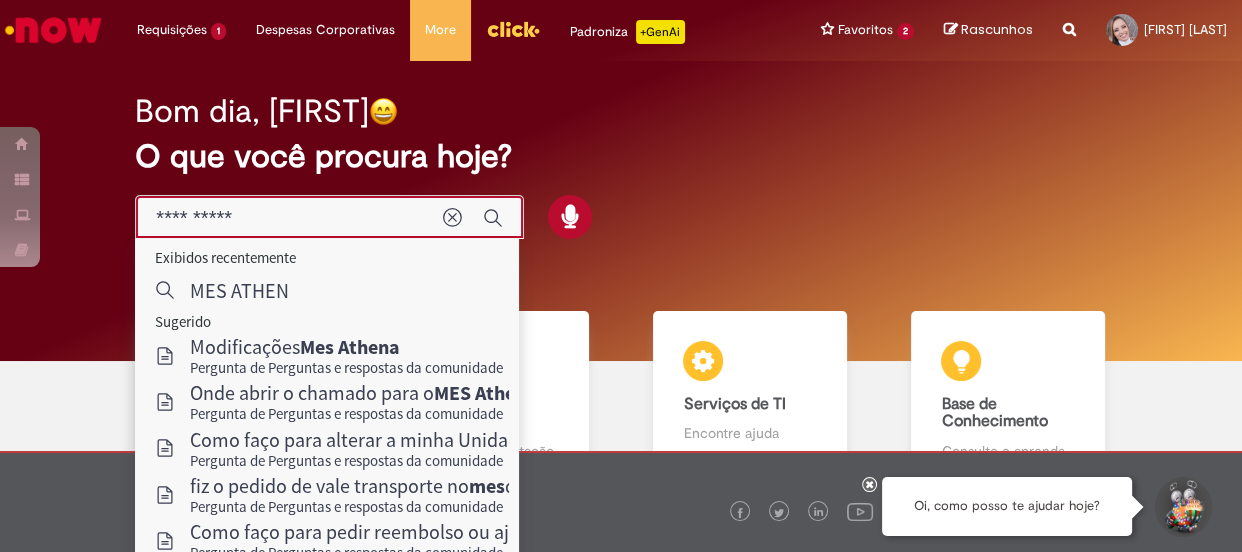 type on "**********" 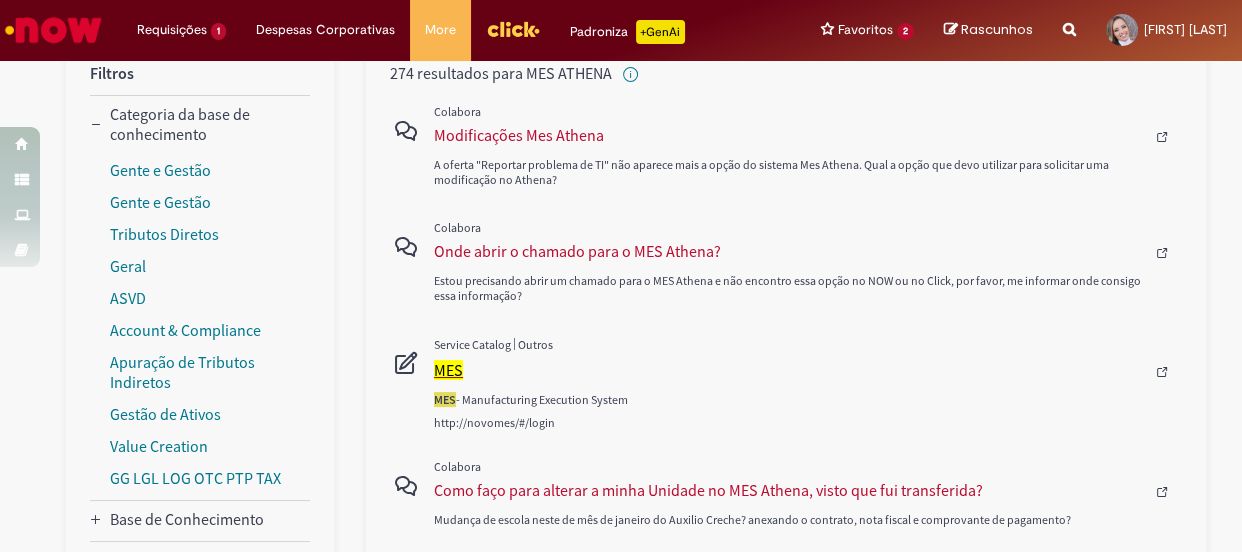 scroll, scrollTop: 363, scrollLeft: 0, axis: vertical 